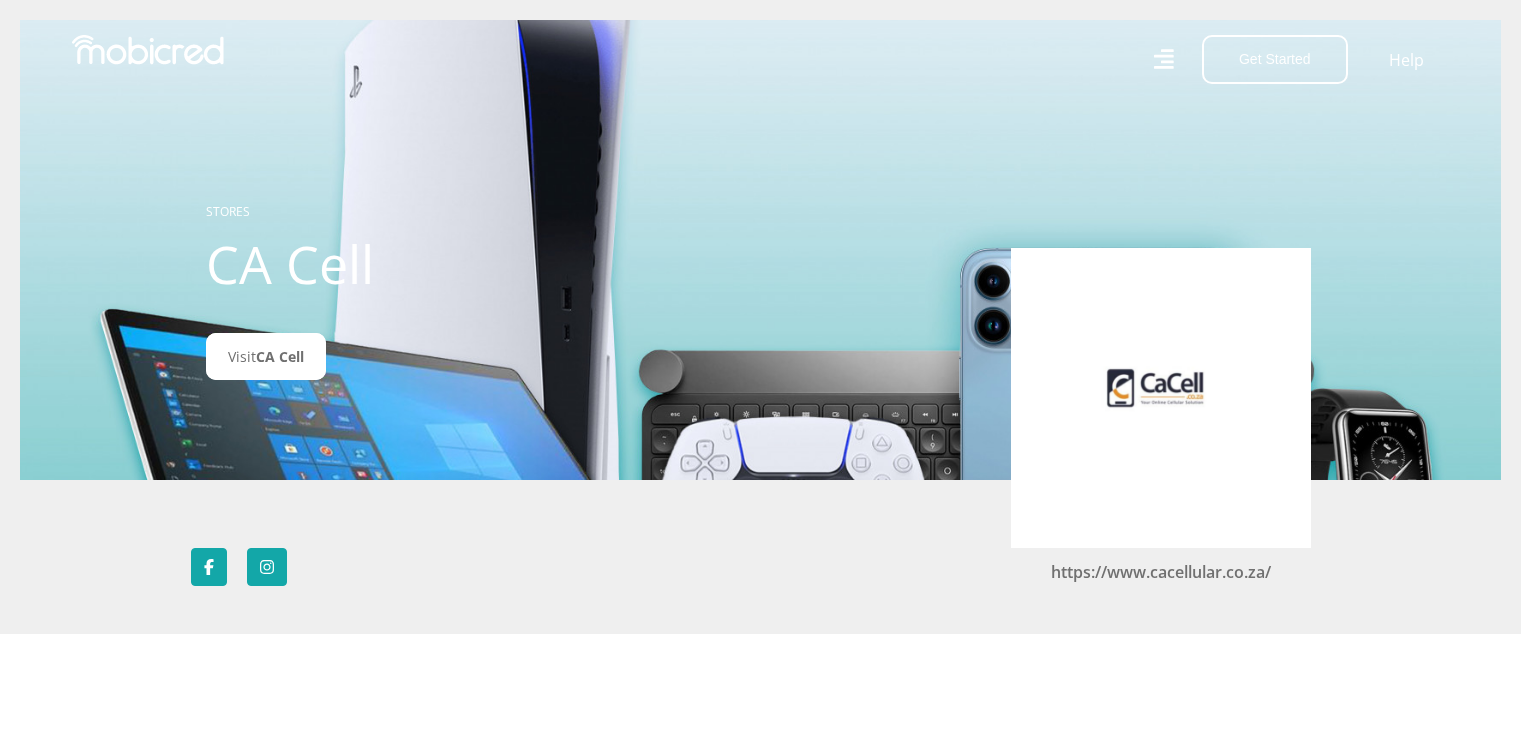 scroll, scrollTop: 0, scrollLeft: 0, axis: both 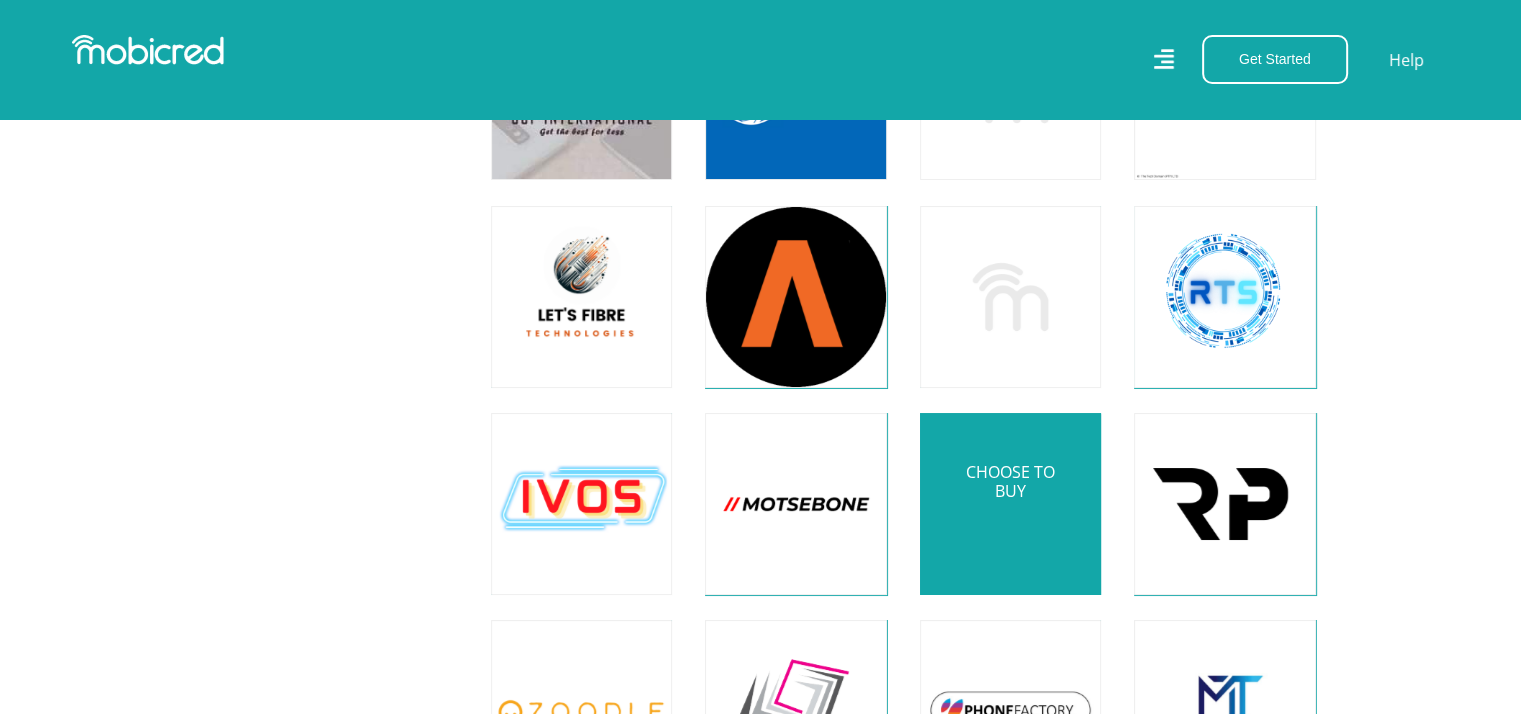 click at bounding box center [1010, 503] 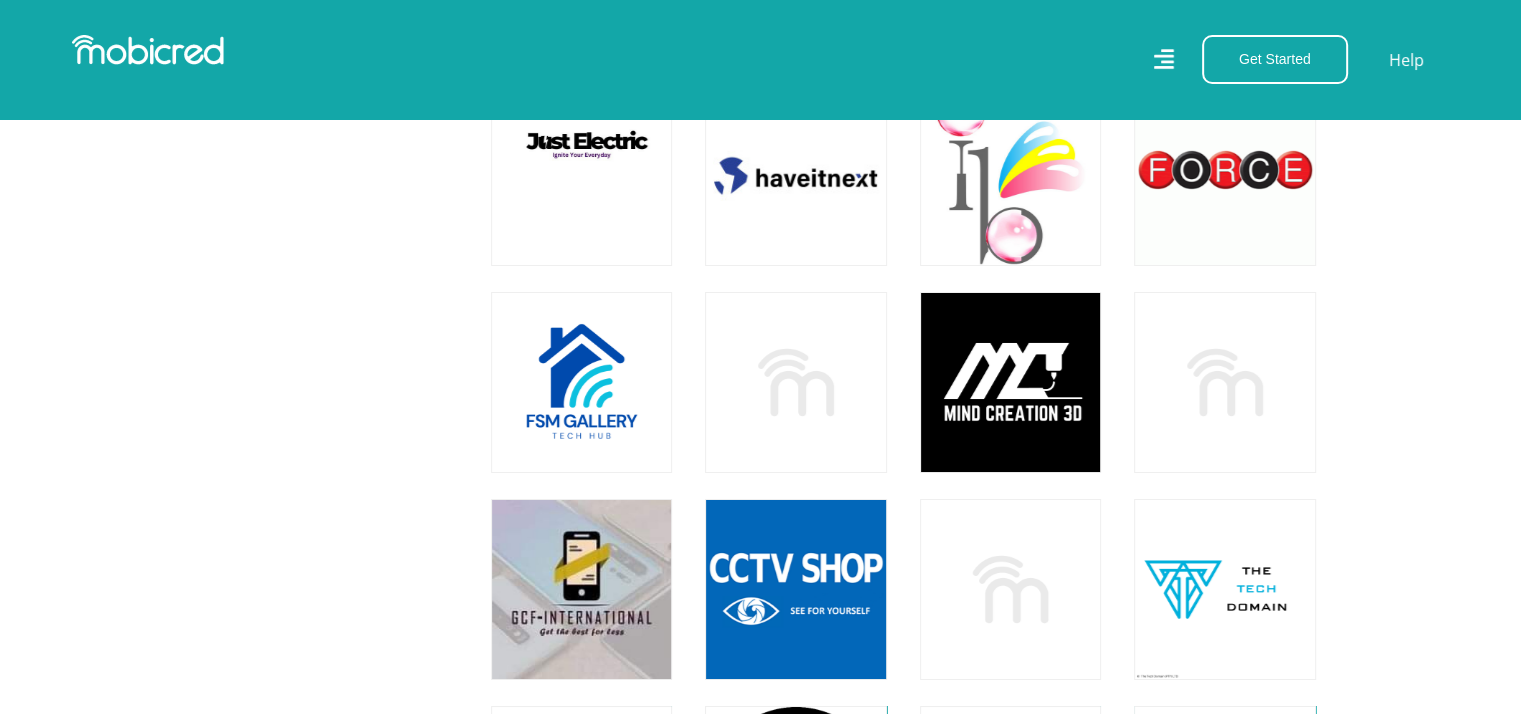 scroll, scrollTop: 14482, scrollLeft: 0, axis: vertical 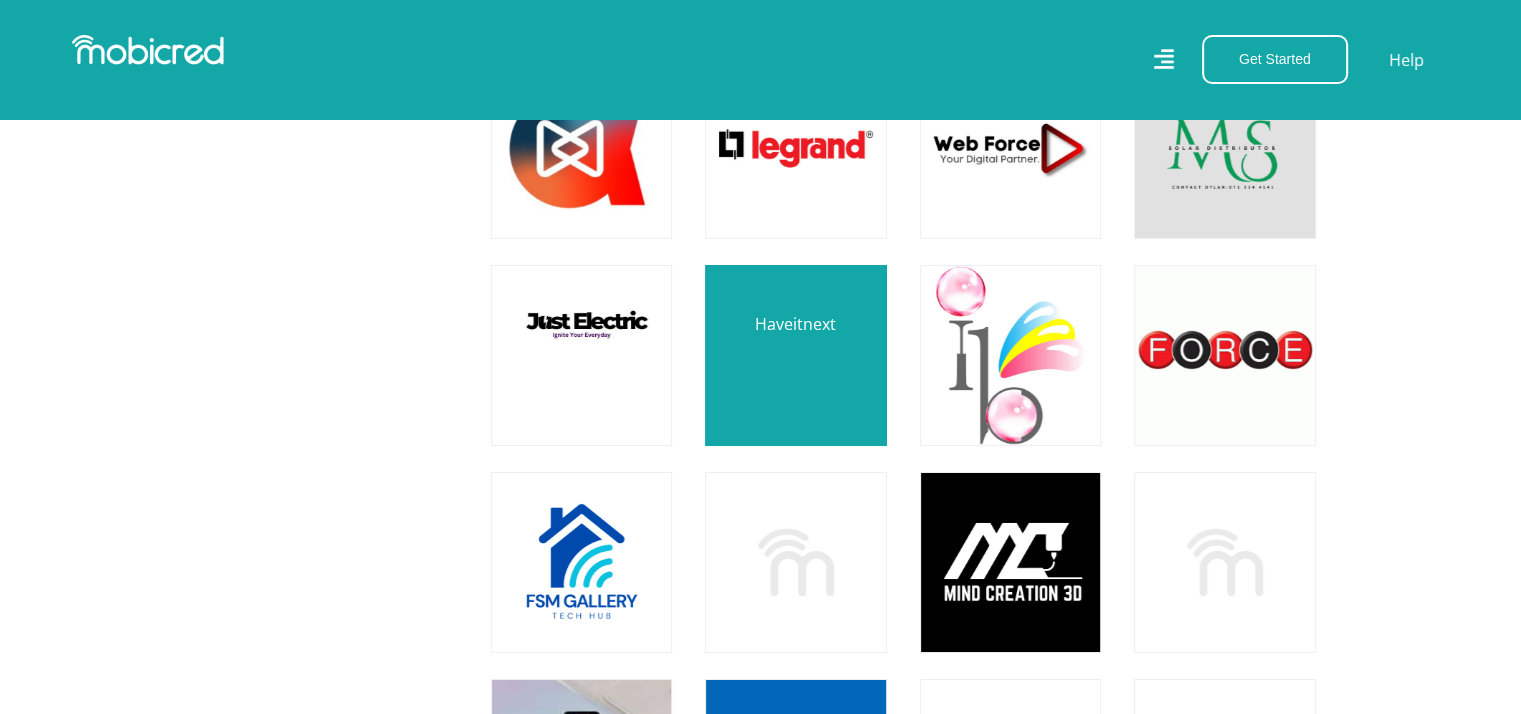 click at bounding box center [795, 355] 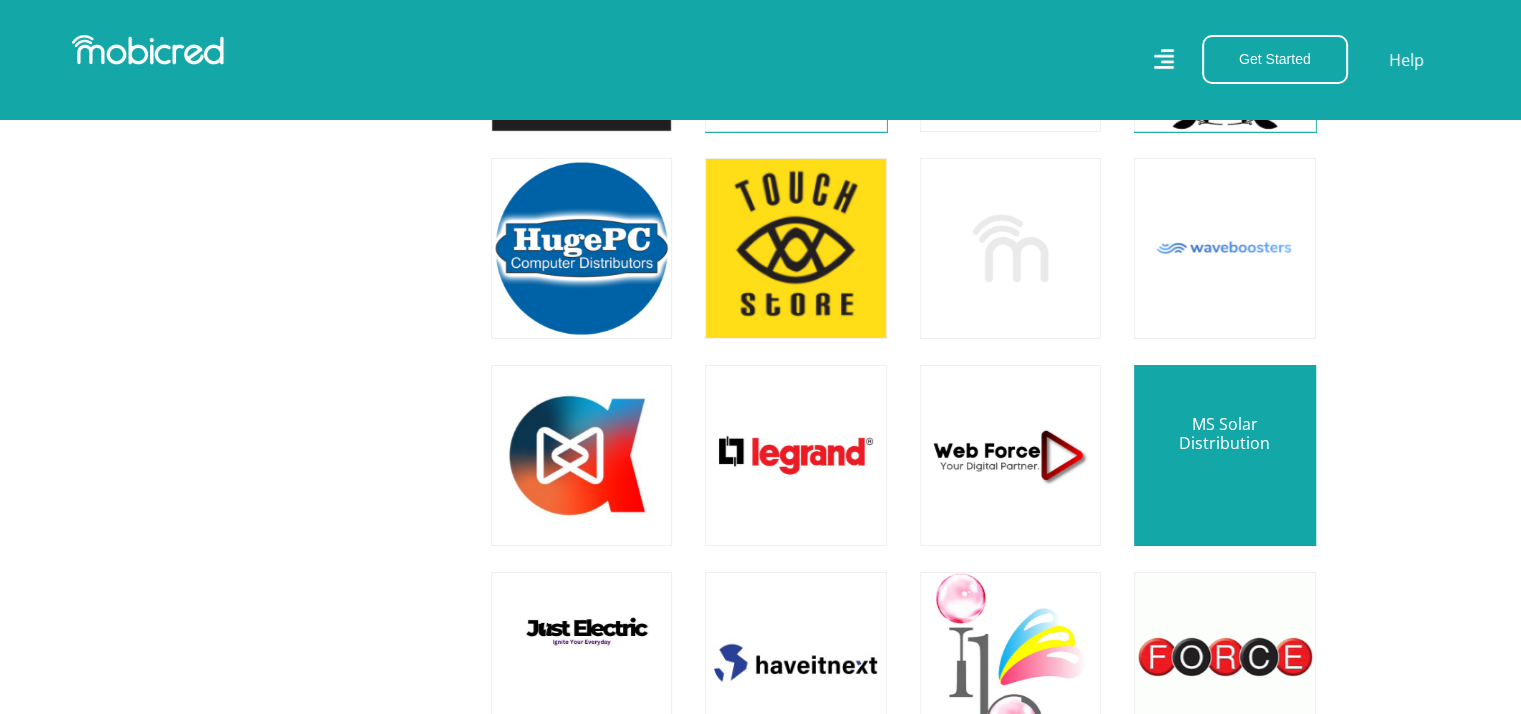scroll, scrollTop: 14165, scrollLeft: 0, axis: vertical 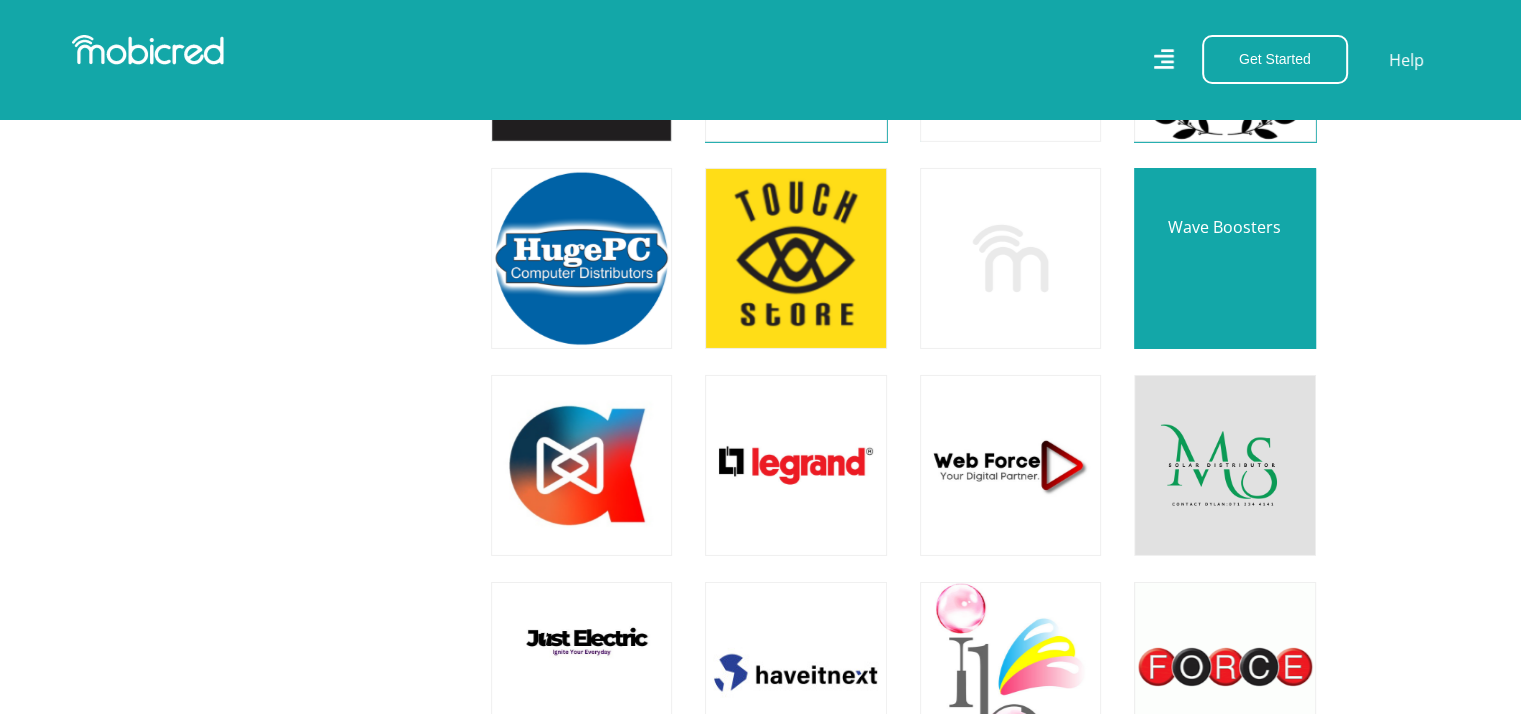 click at bounding box center (1224, 258) 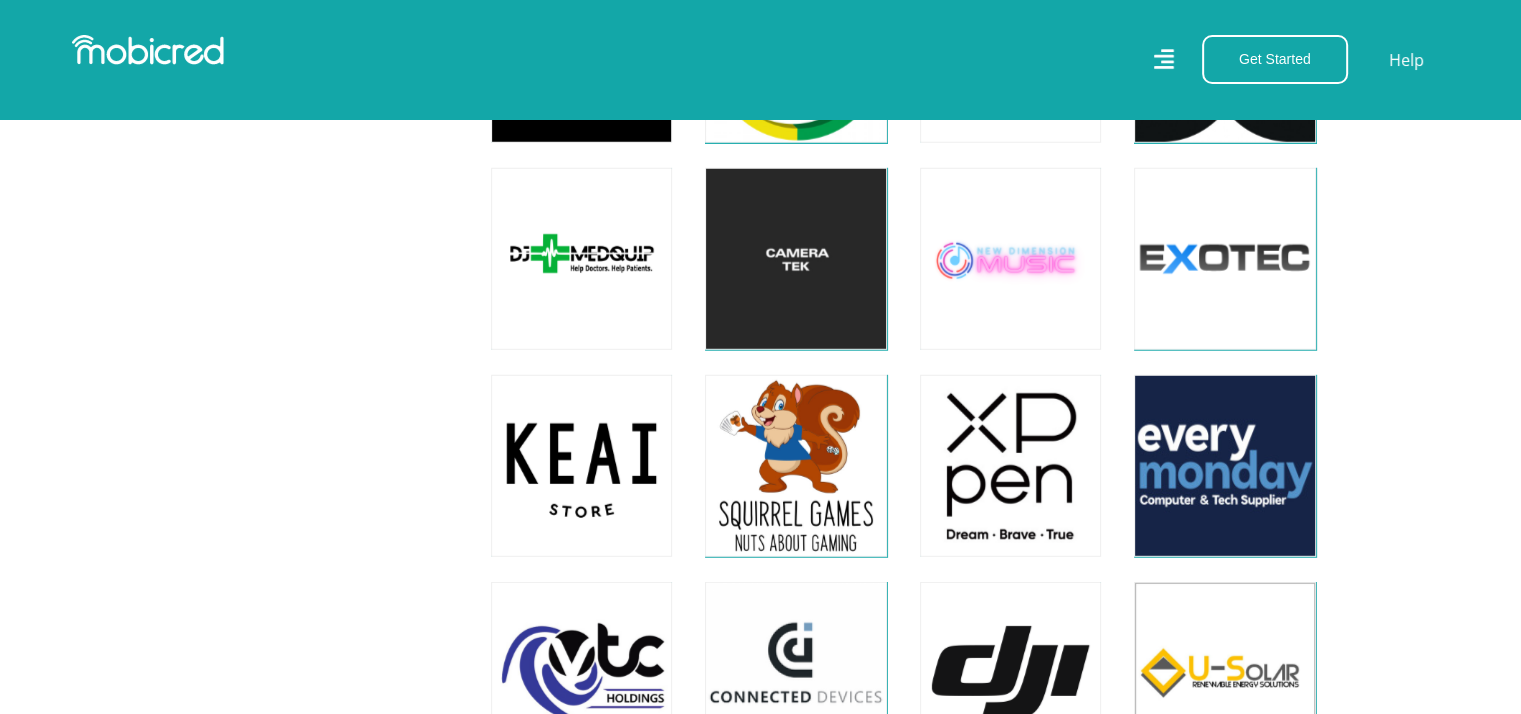 scroll, scrollTop: 13335, scrollLeft: 0, axis: vertical 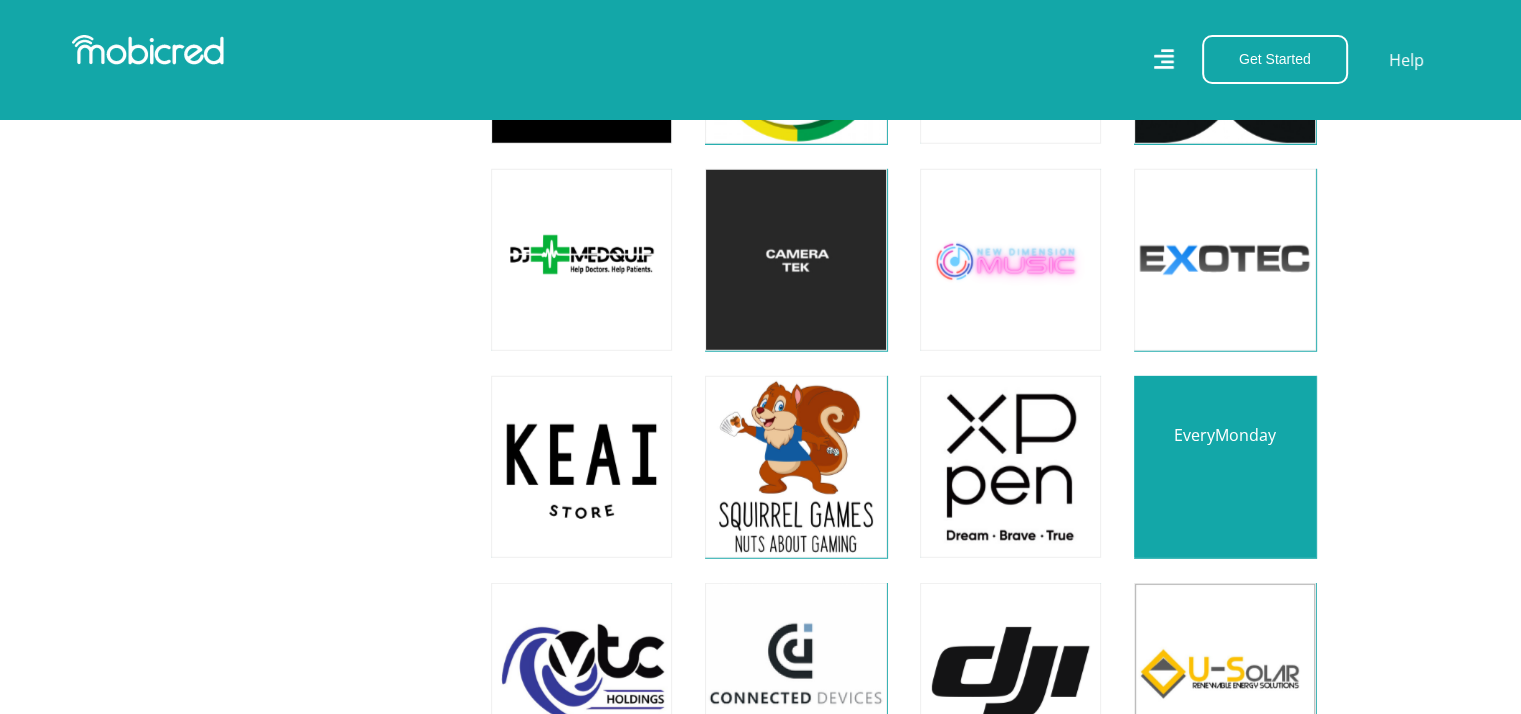 click at bounding box center (1224, 466) 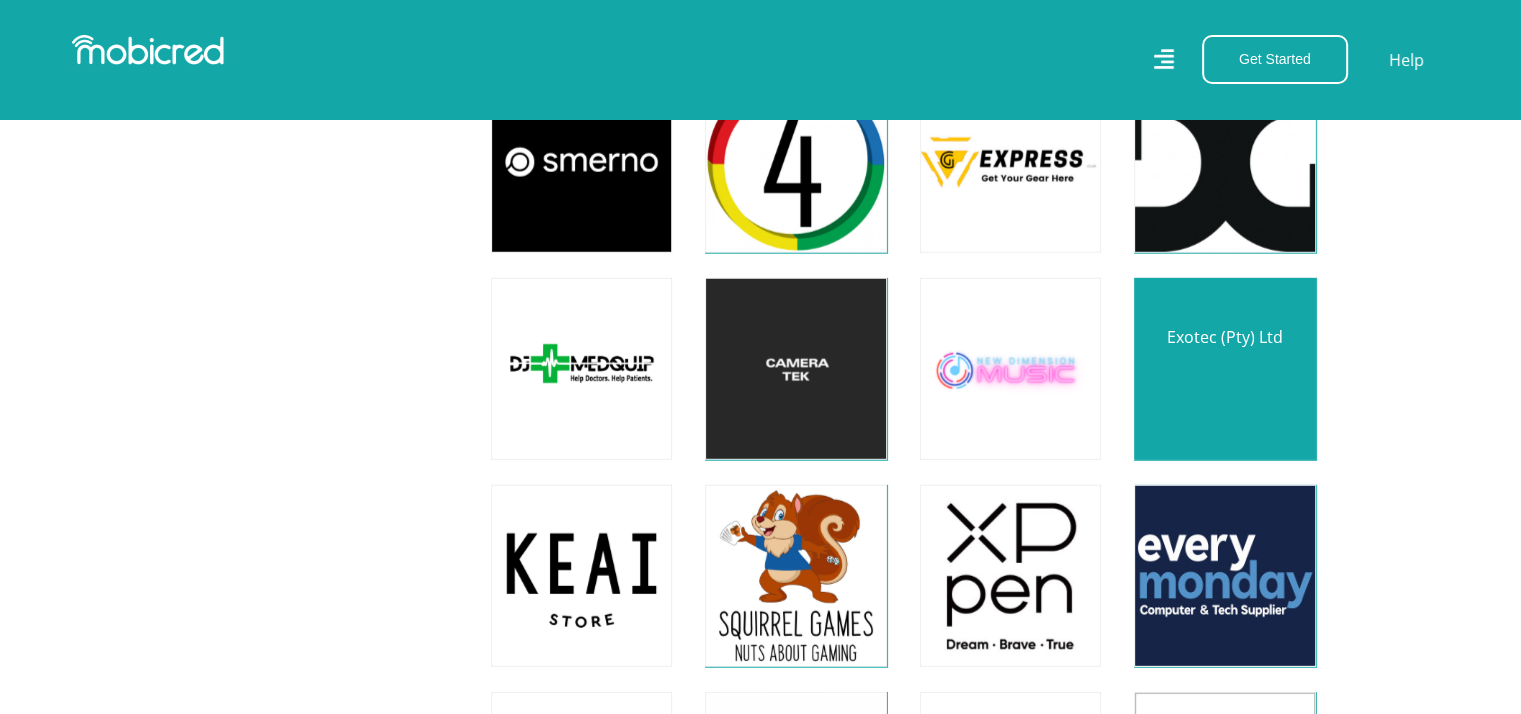 scroll, scrollTop: 13224, scrollLeft: 0, axis: vertical 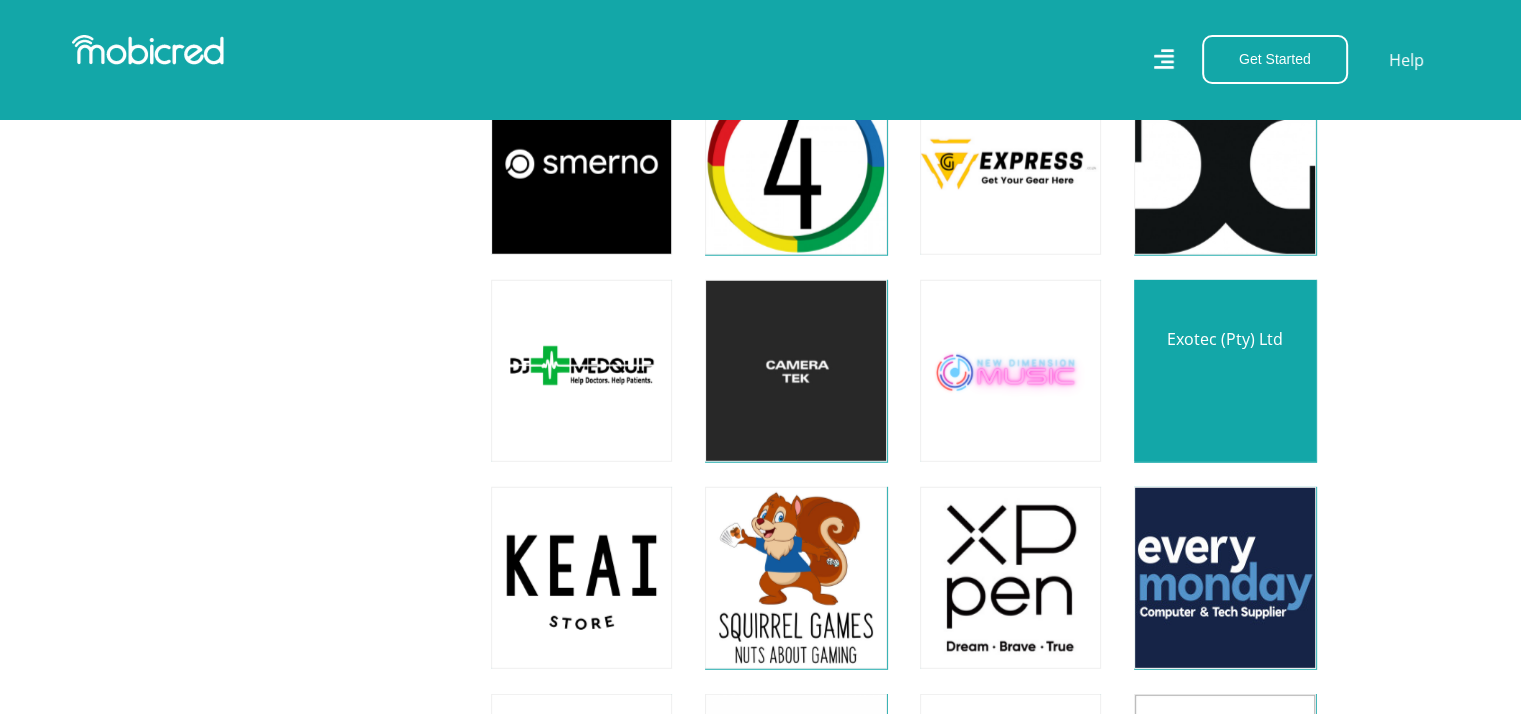 click at bounding box center [1224, 370] 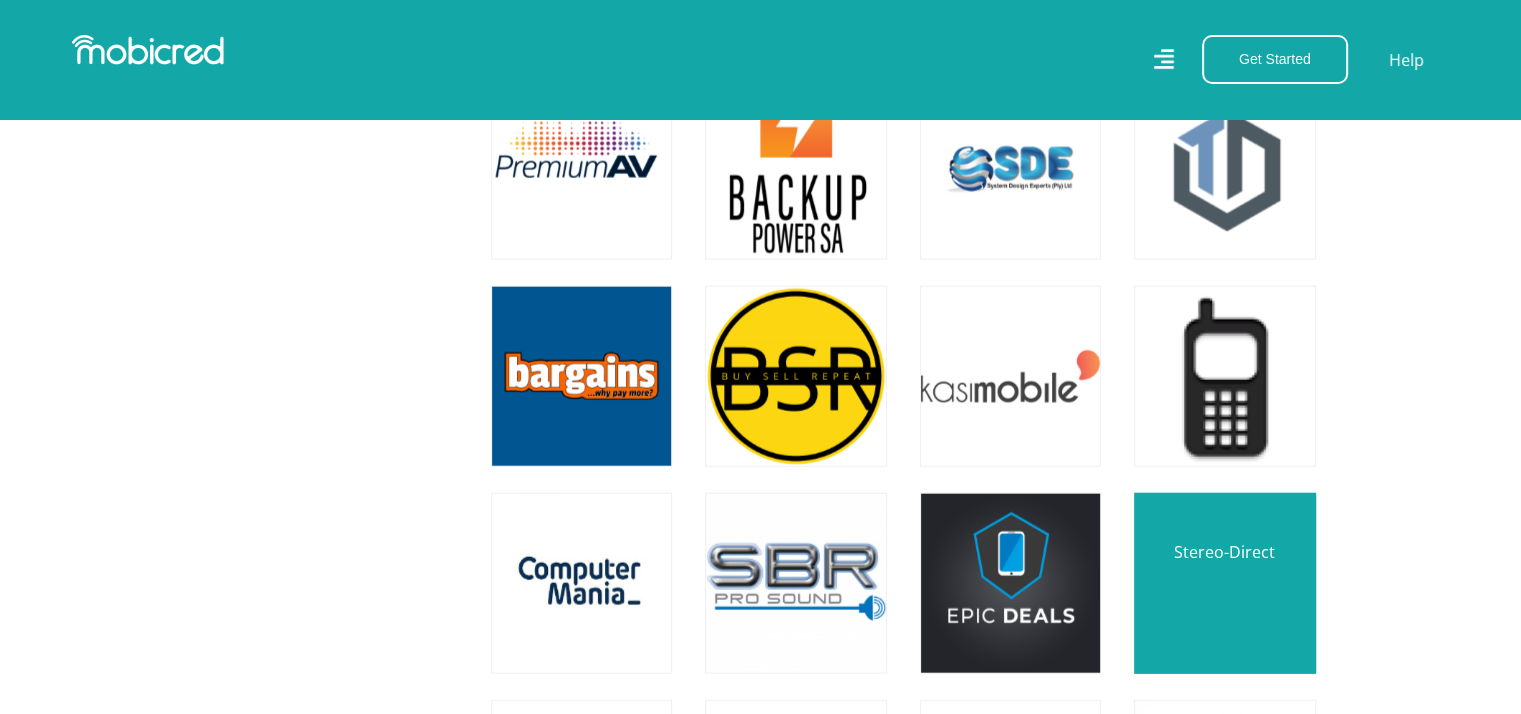 scroll, scrollTop: 12168, scrollLeft: 0, axis: vertical 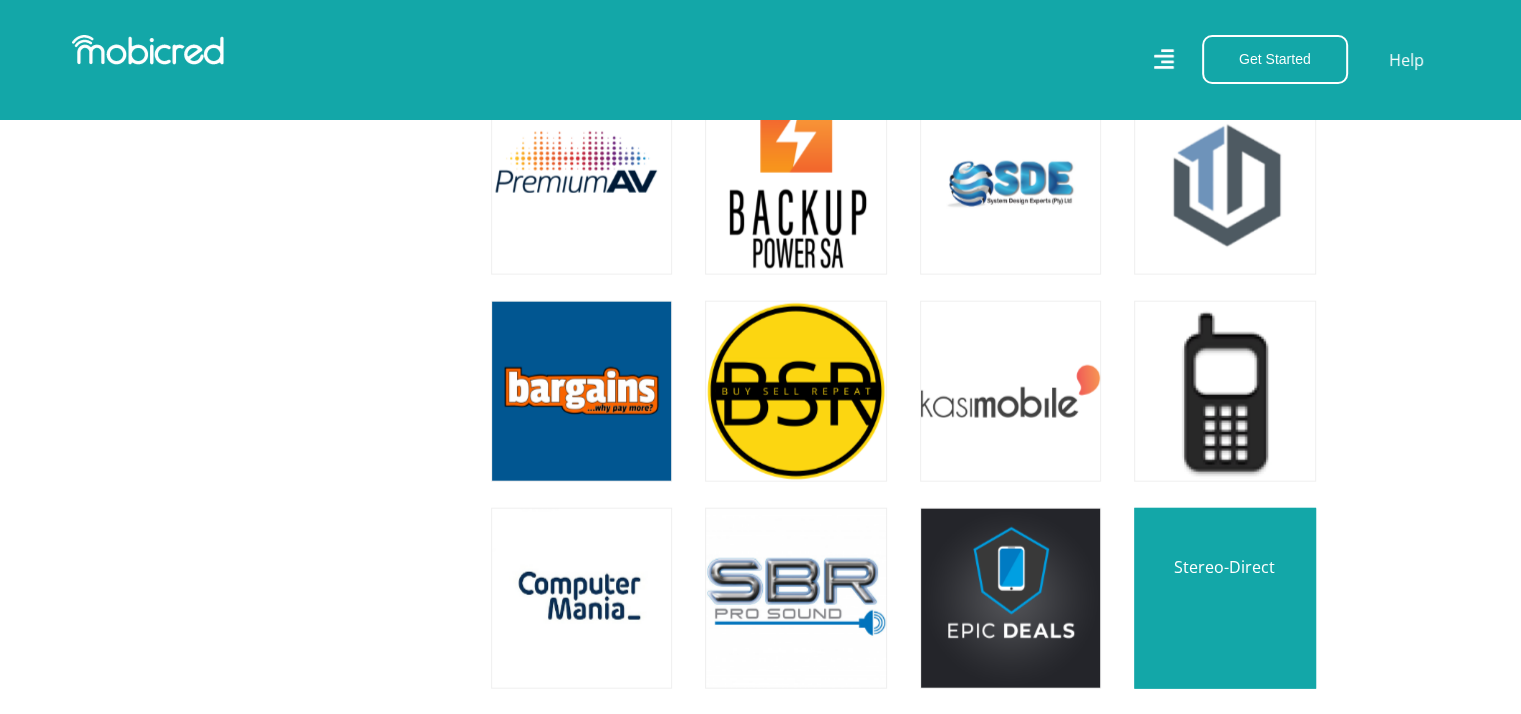 click at bounding box center (1224, 598) 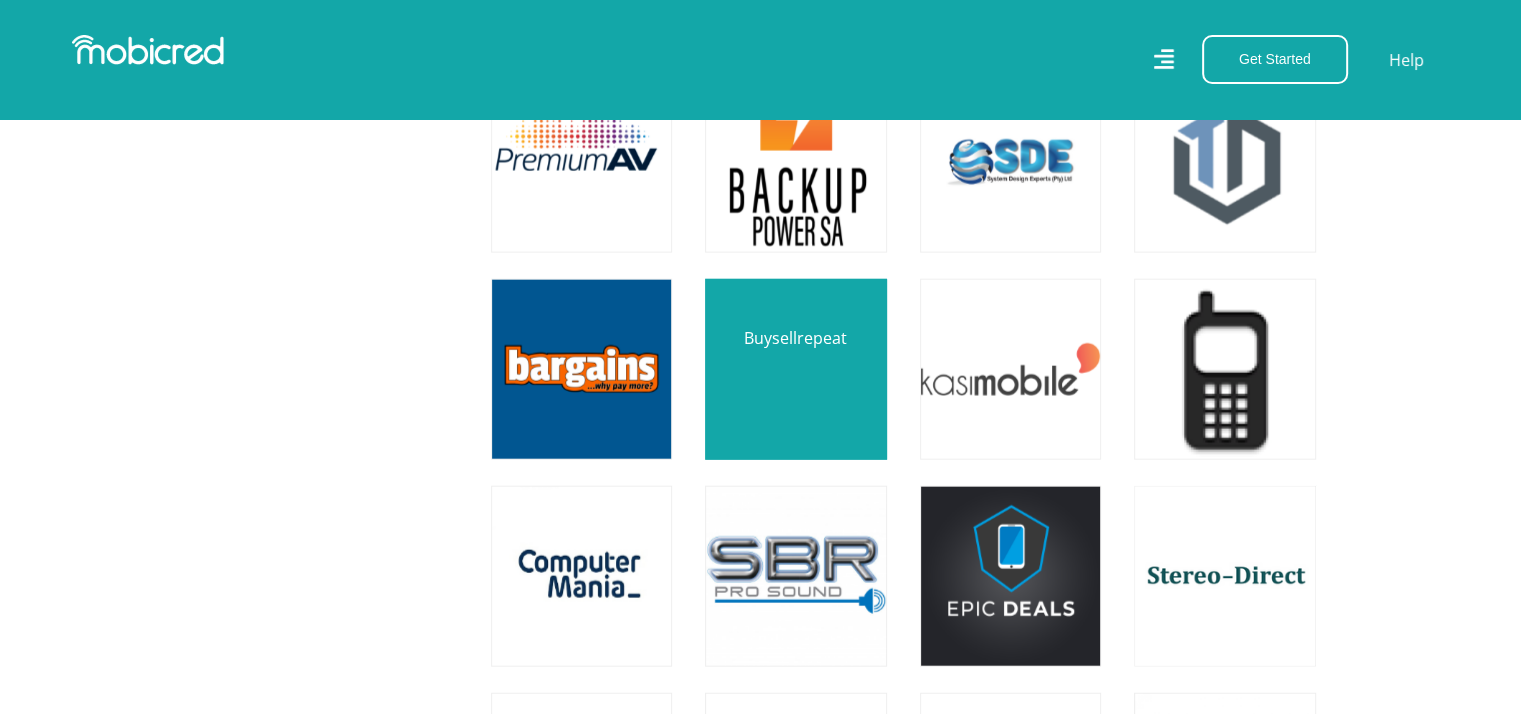 scroll, scrollTop: 12181, scrollLeft: 0, axis: vertical 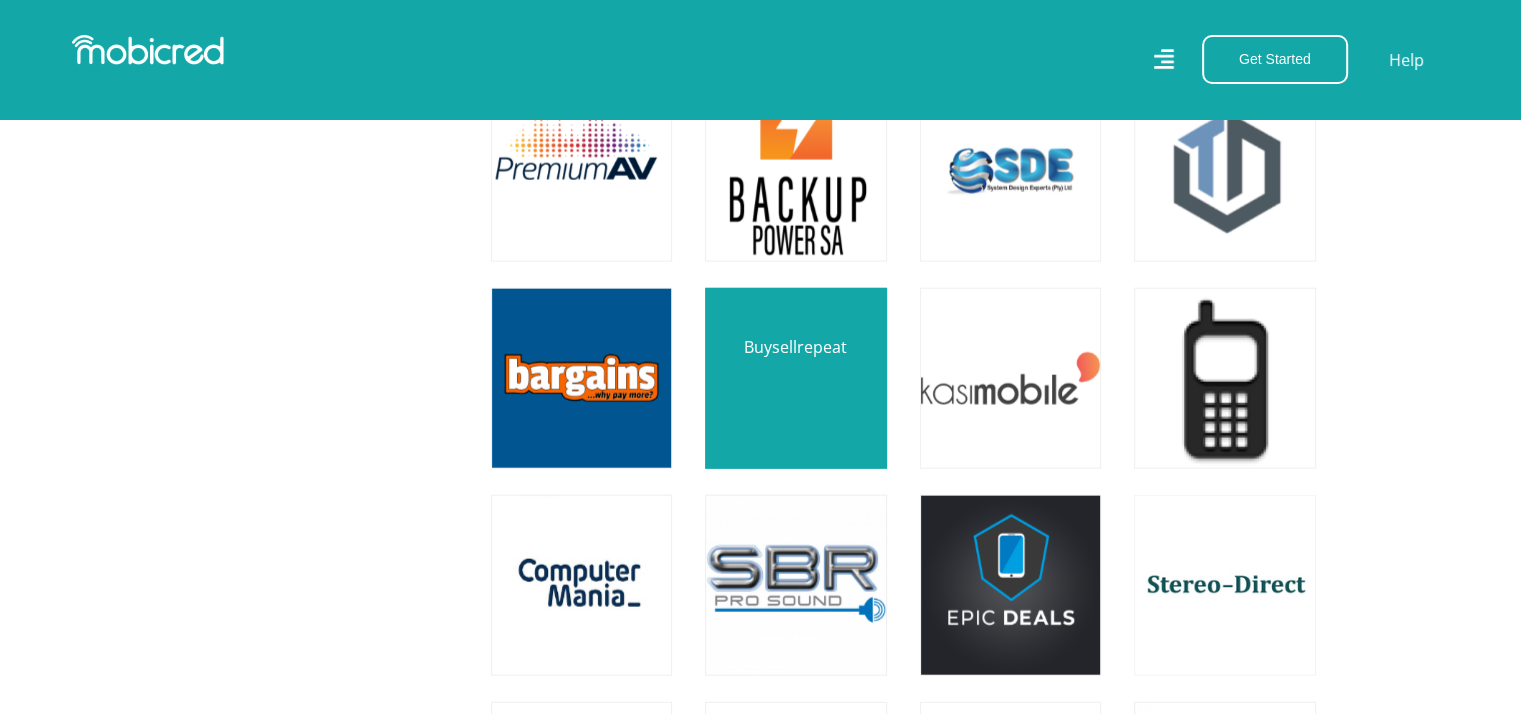 click at bounding box center (795, 378) 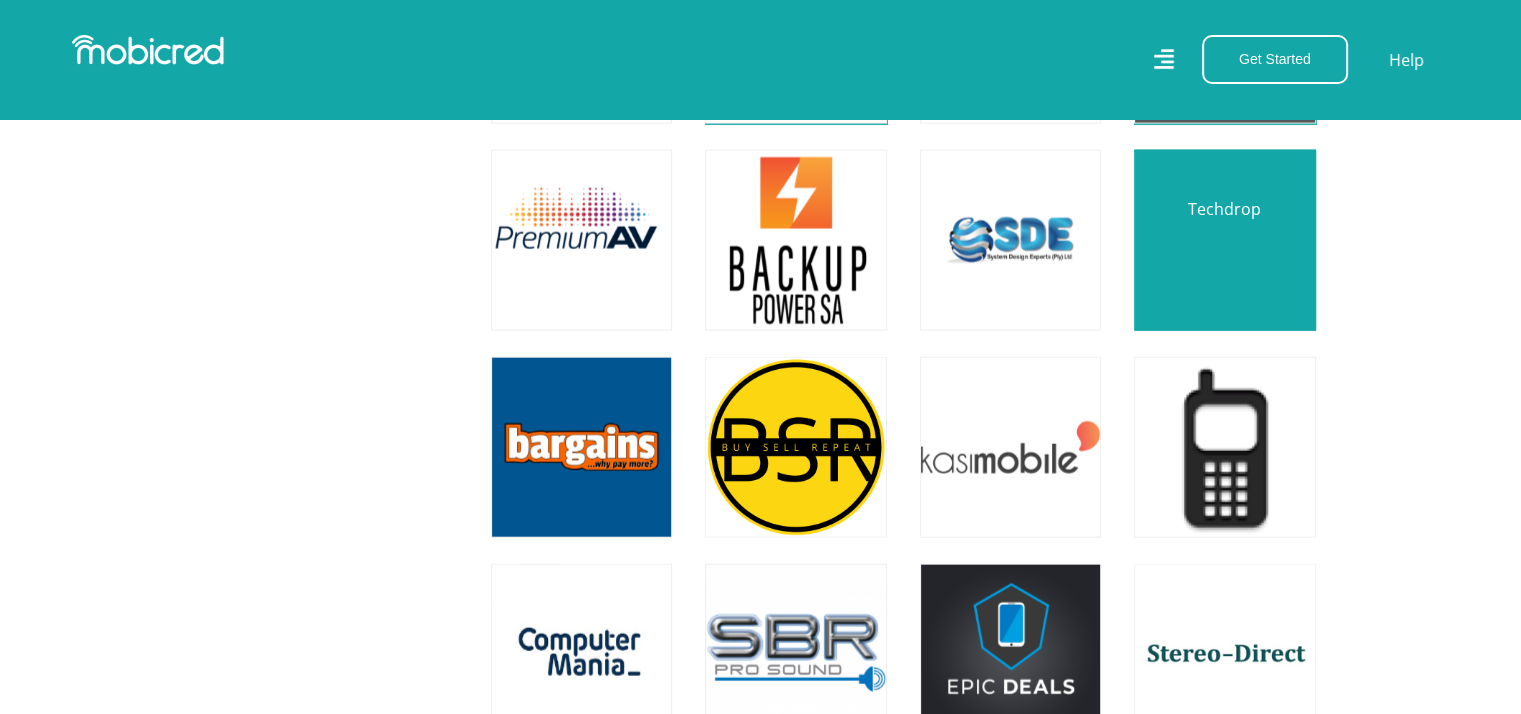 scroll, scrollTop: 12111, scrollLeft: 0, axis: vertical 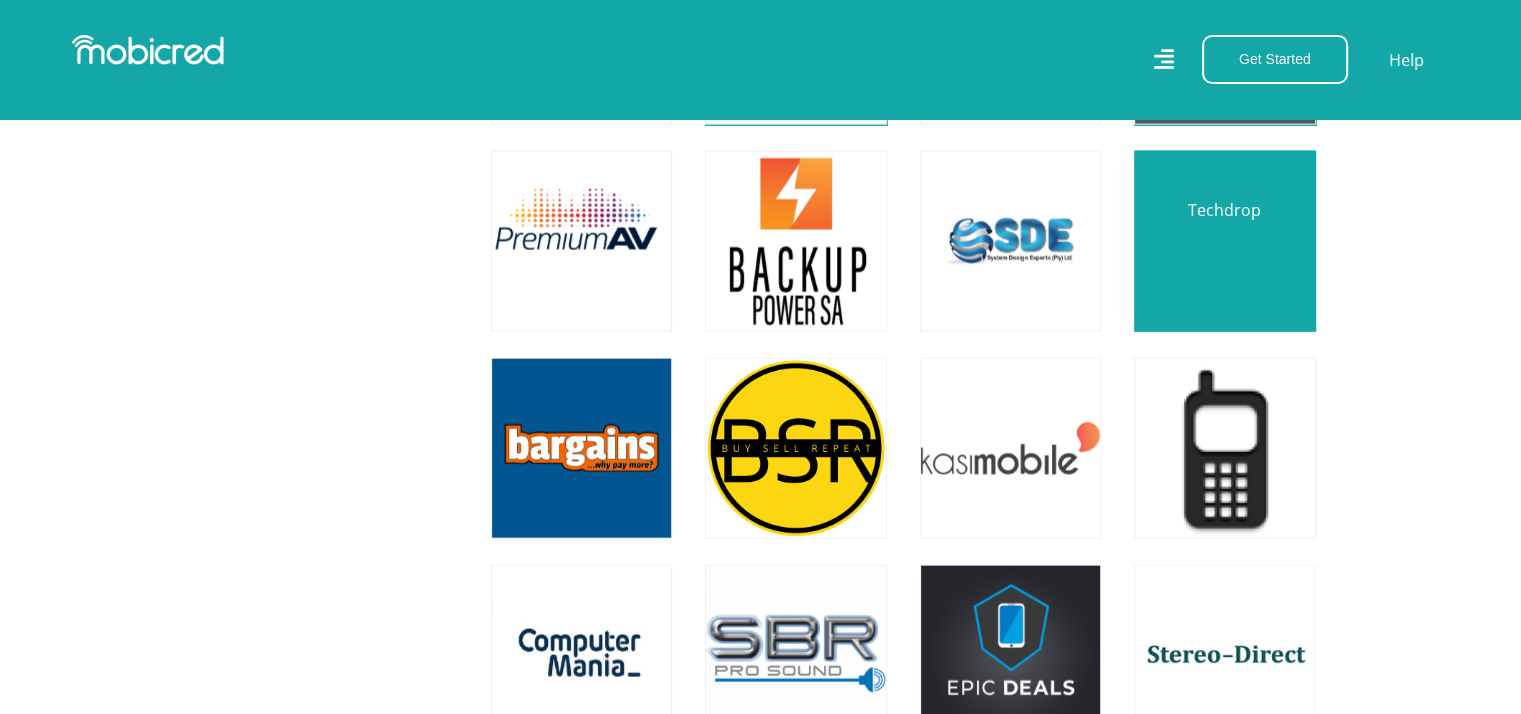 click at bounding box center (1224, 241) 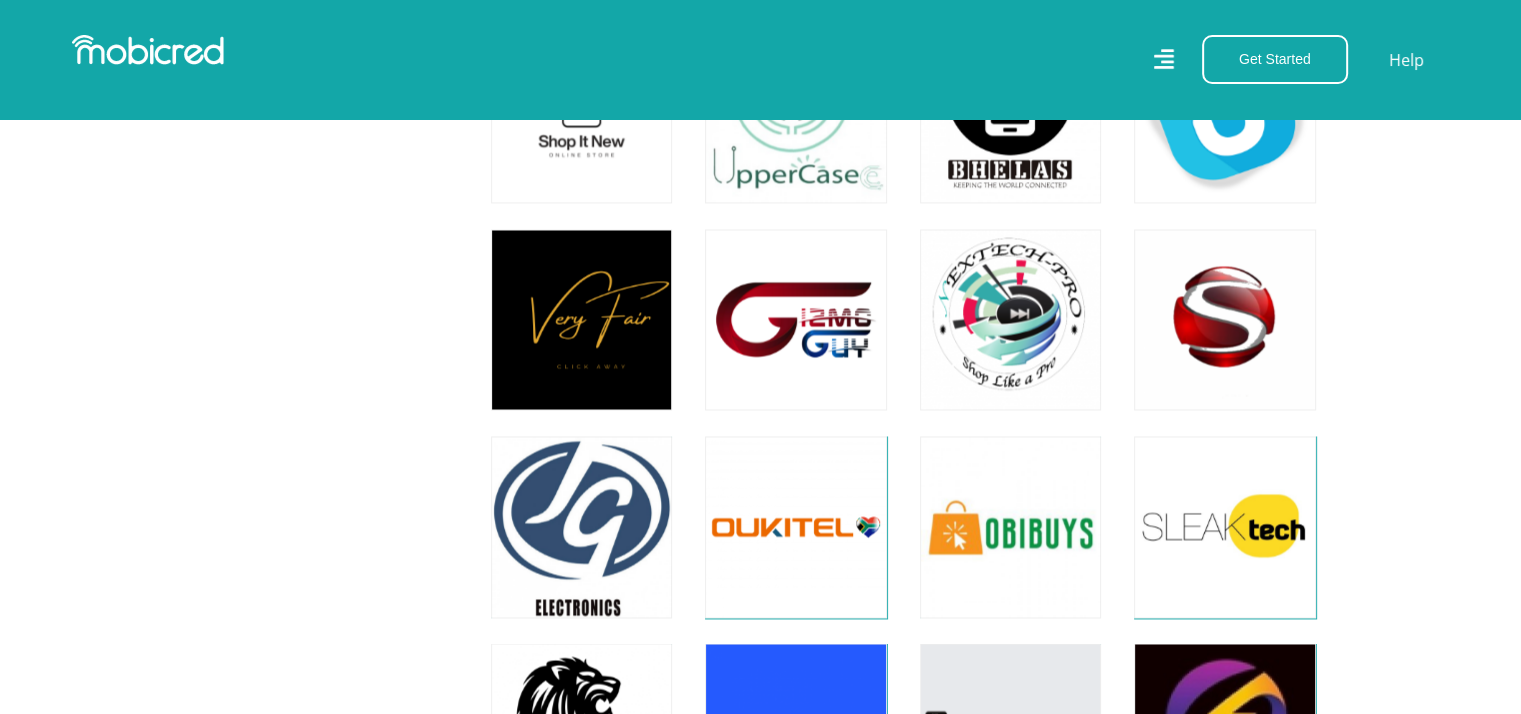 scroll, scrollTop: 10787, scrollLeft: 0, axis: vertical 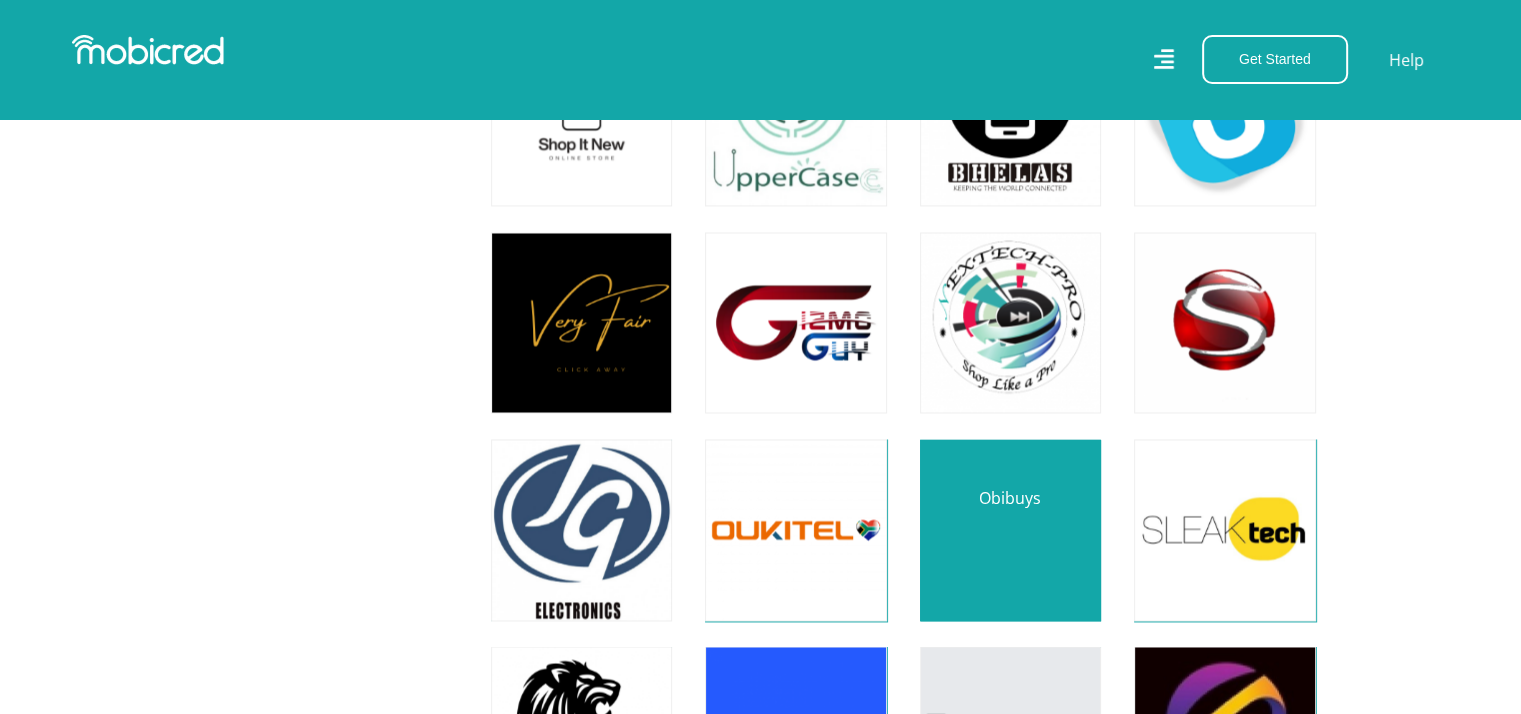 click at bounding box center (1010, 529) 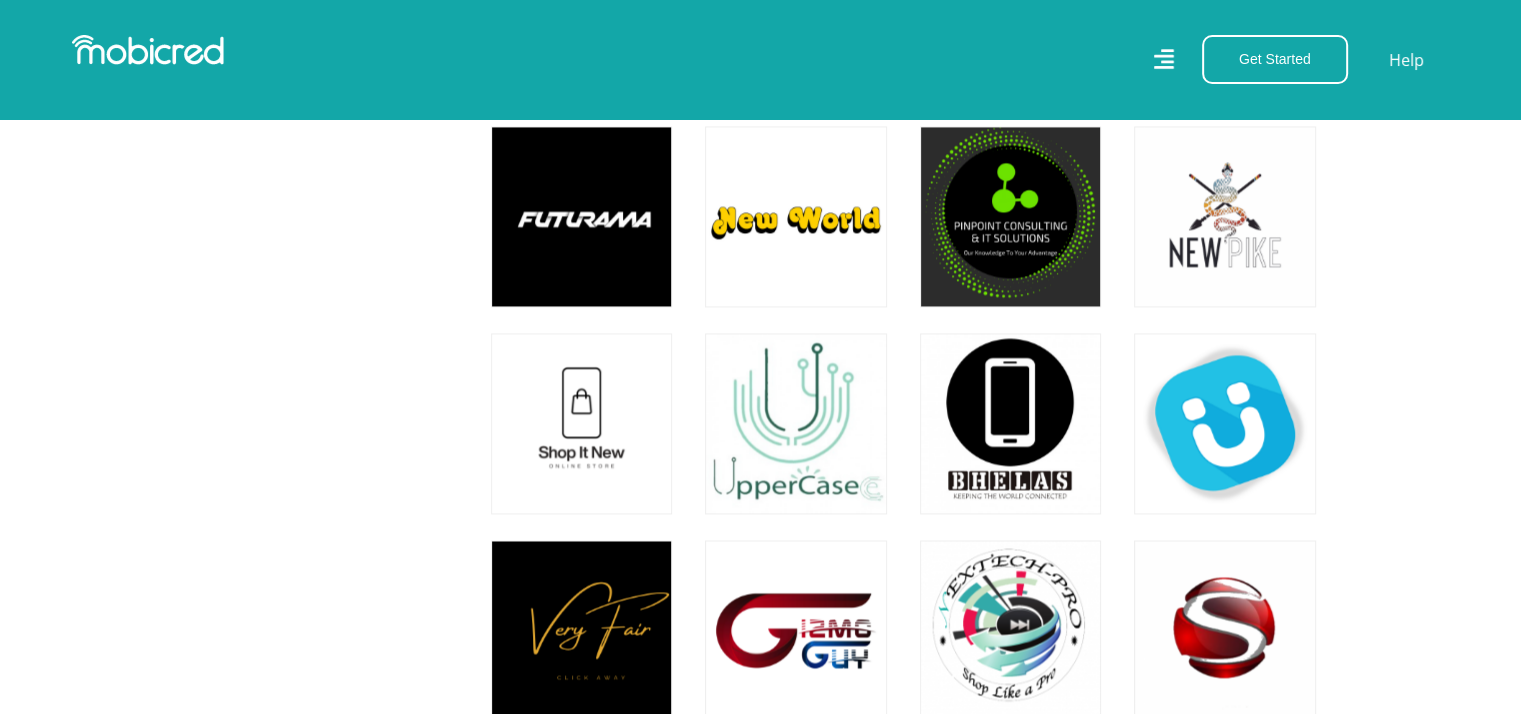 scroll, scrollTop: 10283, scrollLeft: 0, axis: vertical 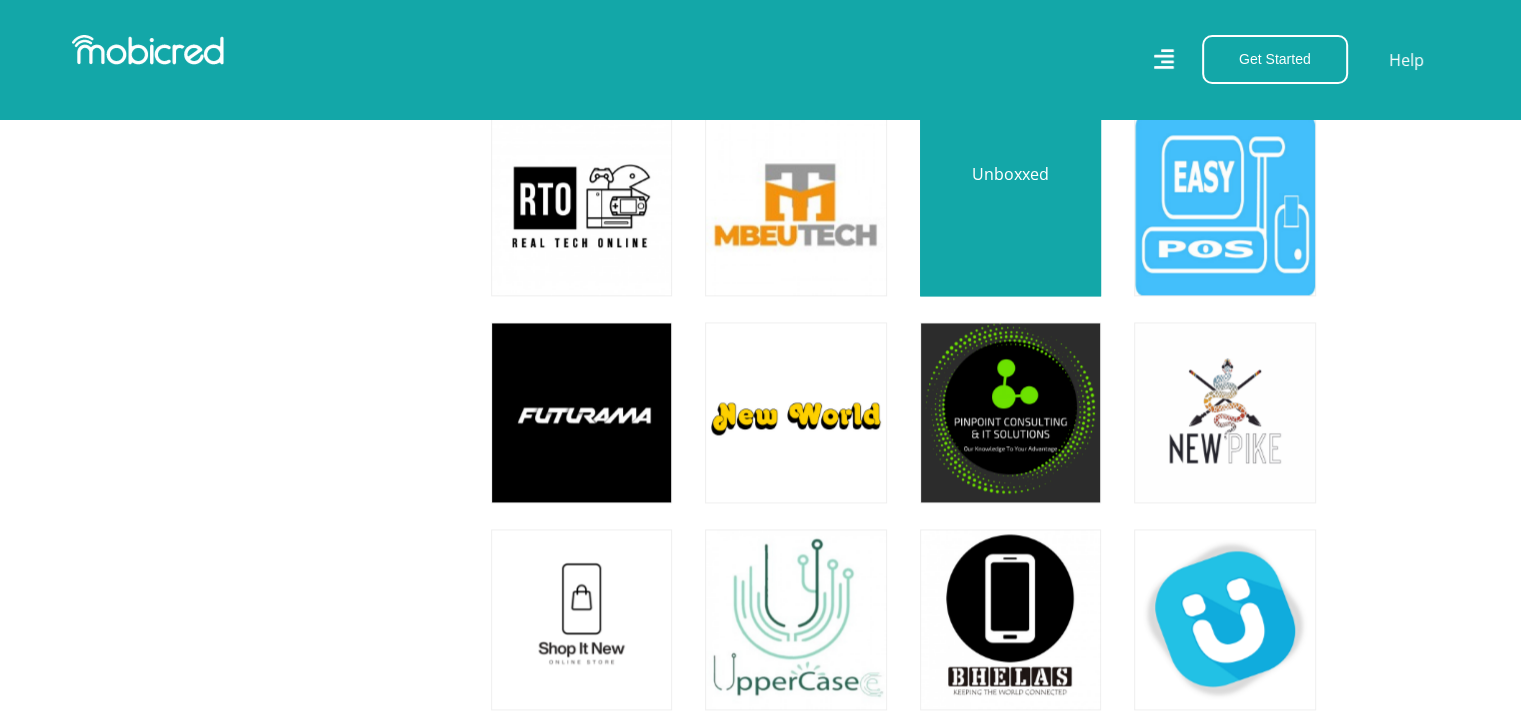 click at bounding box center (1010, 205) 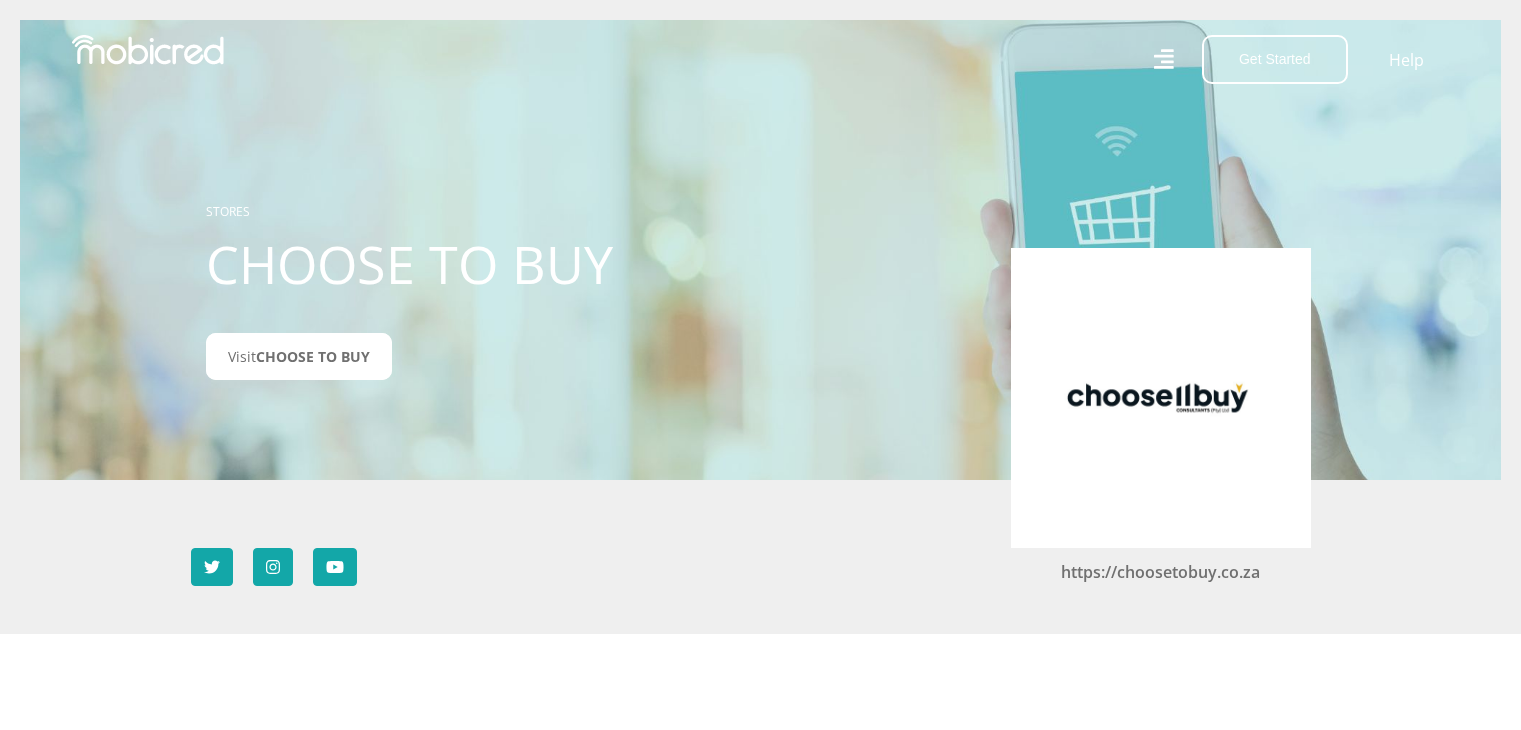 scroll, scrollTop: 0, scrollLeft: 0, axis: both 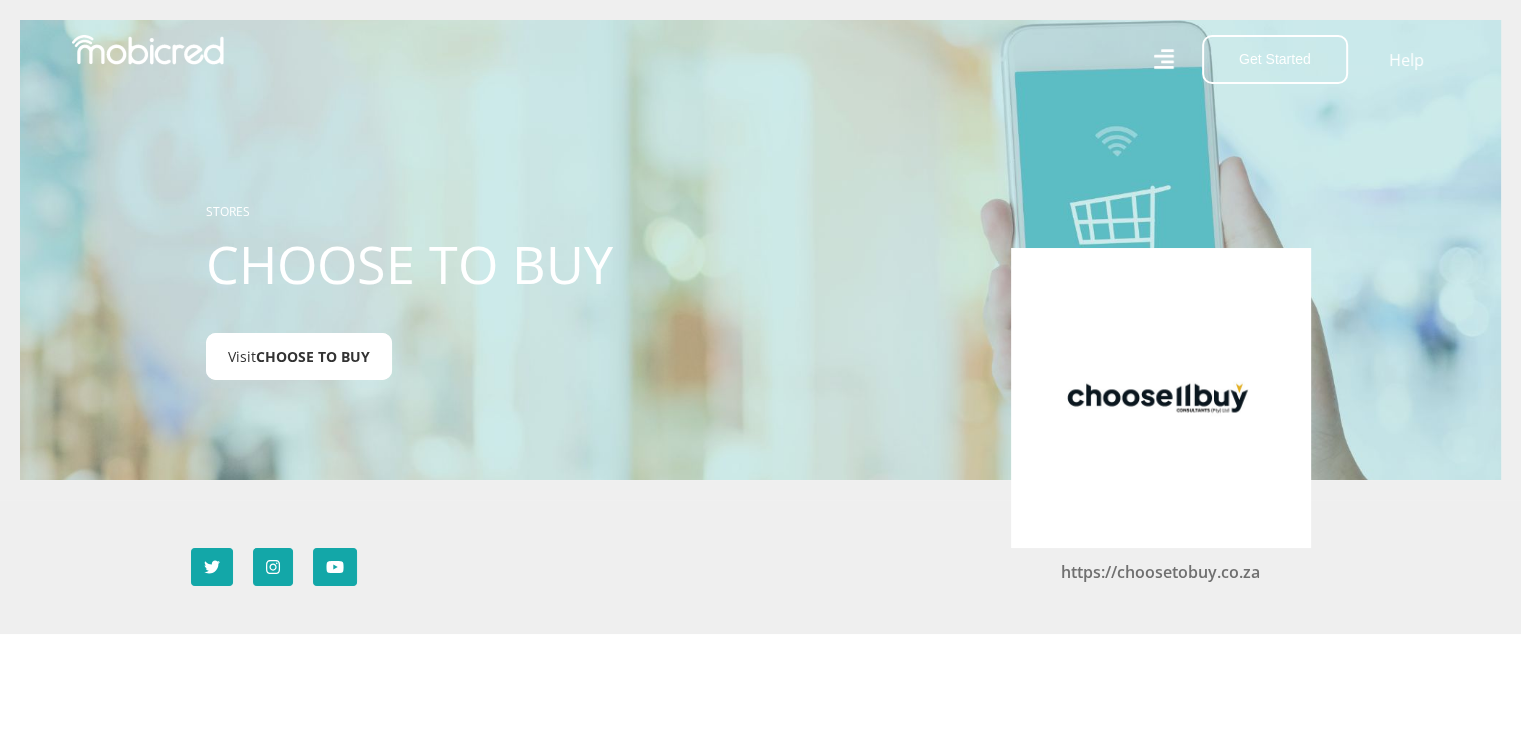 click on "Visit  CHOOSE TO BUY" at bounding box center (299, 356) 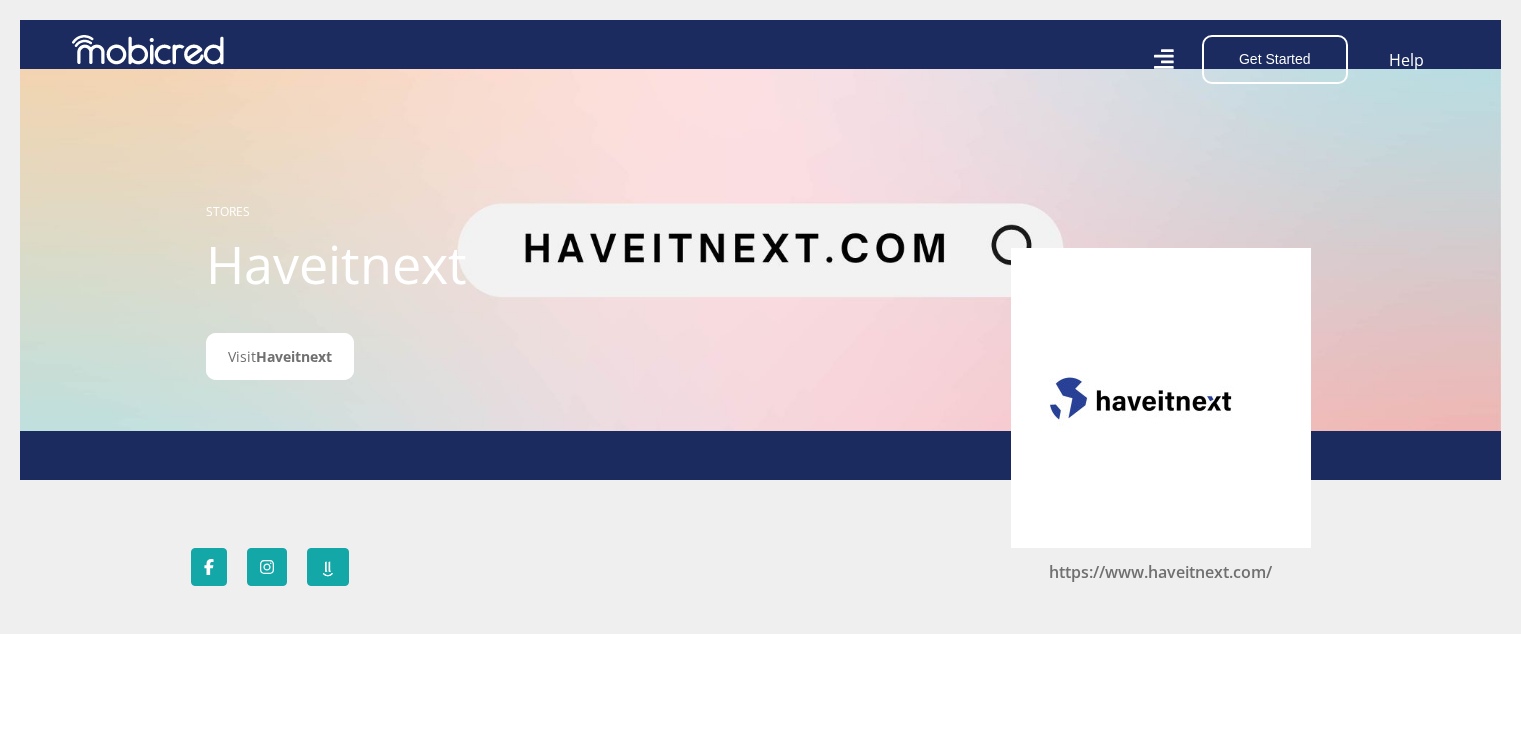 scroll, scrollTop: 0, scrollLeft: 0, axis: both 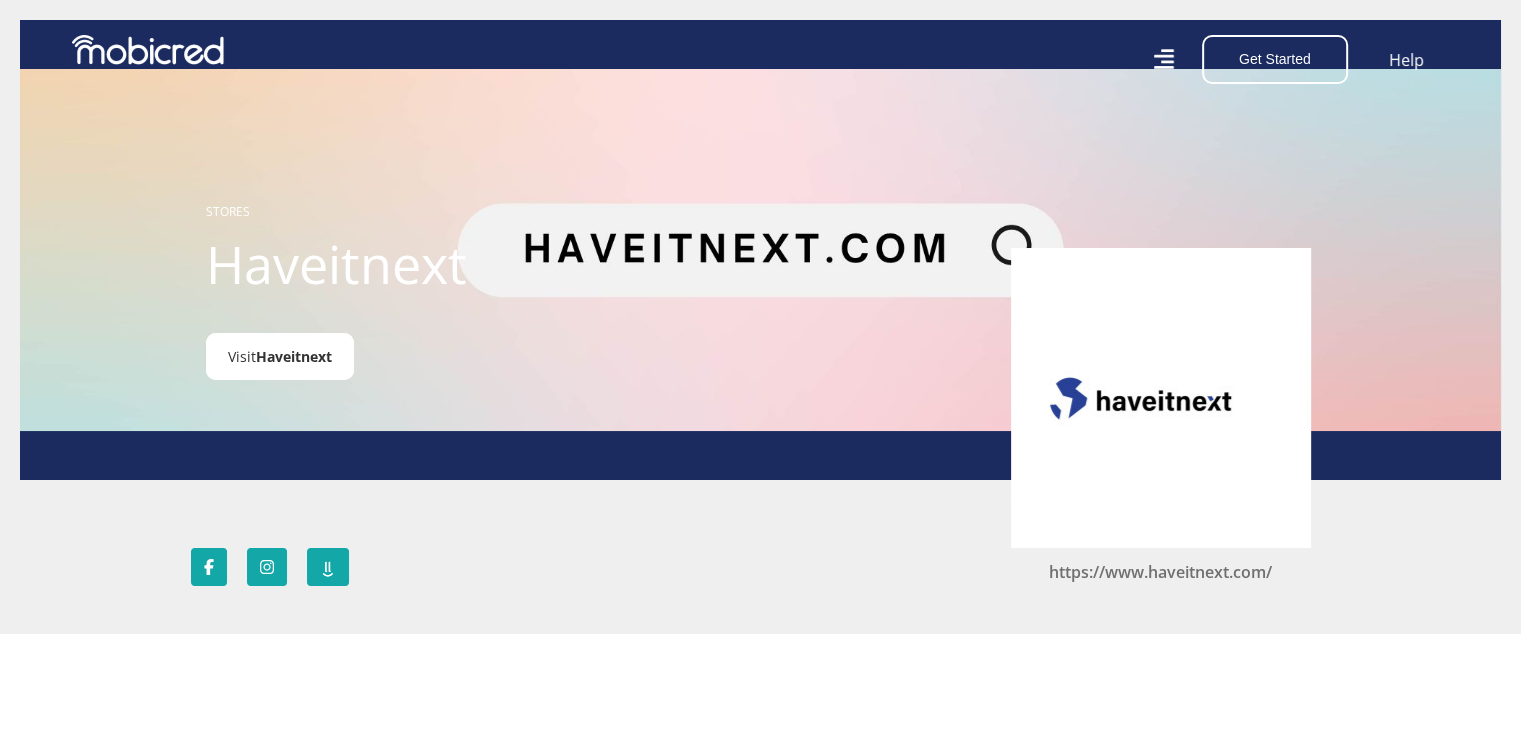 click on "Haveitnext" at bounding box center (294, 356) 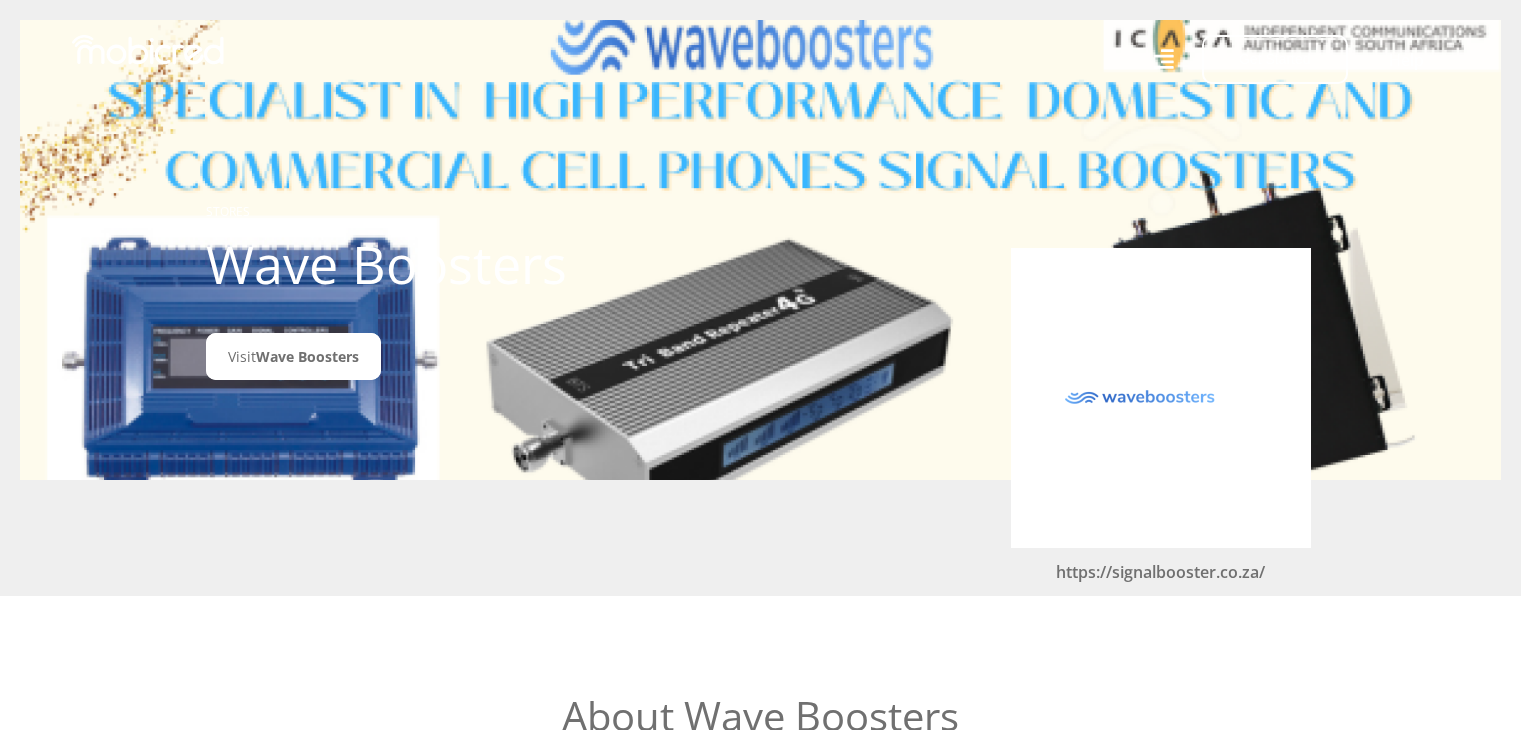 scroll, scrollTop: 0, scrollLeft: 0, axis: both 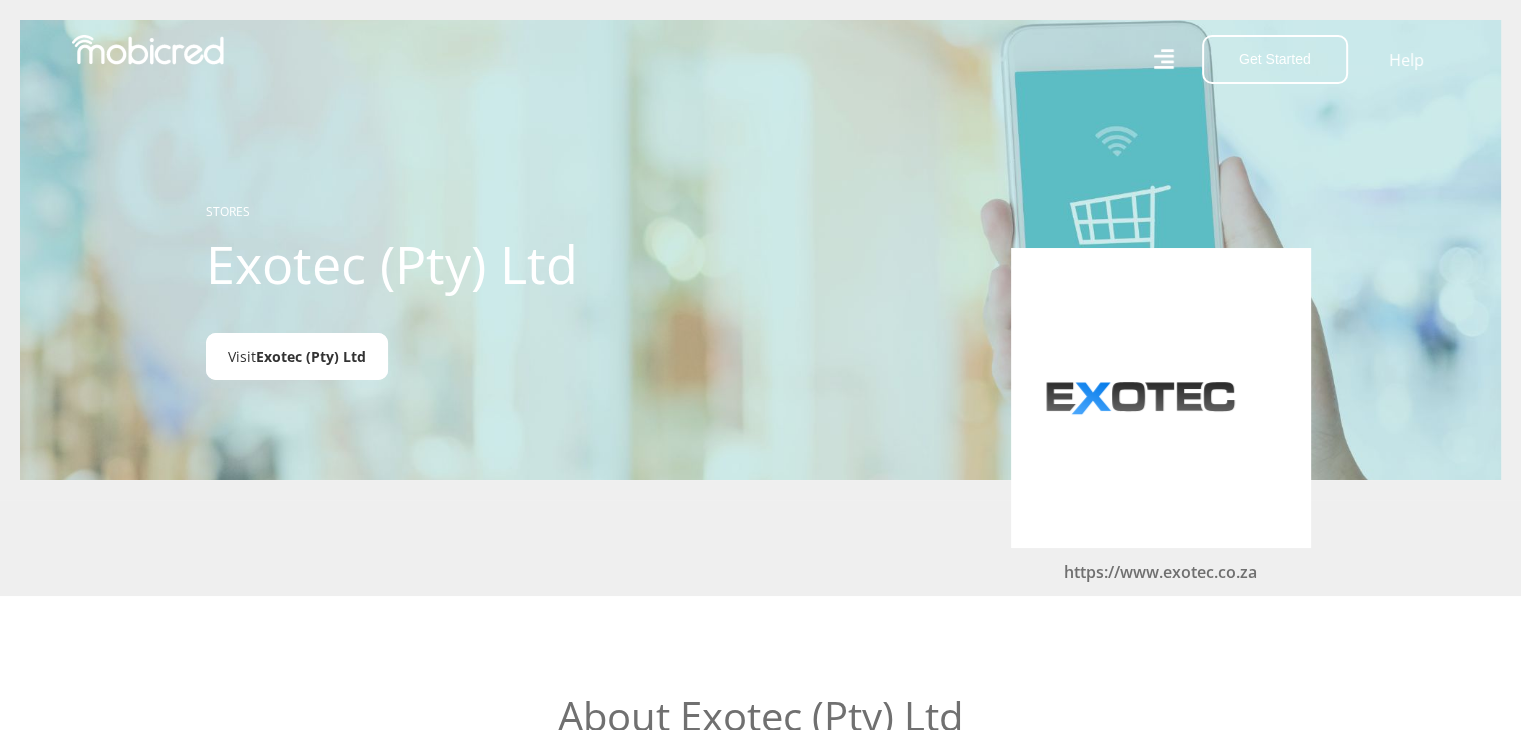 click on "Exotec (Pty) Ltd" at bounding box center [311, 356] 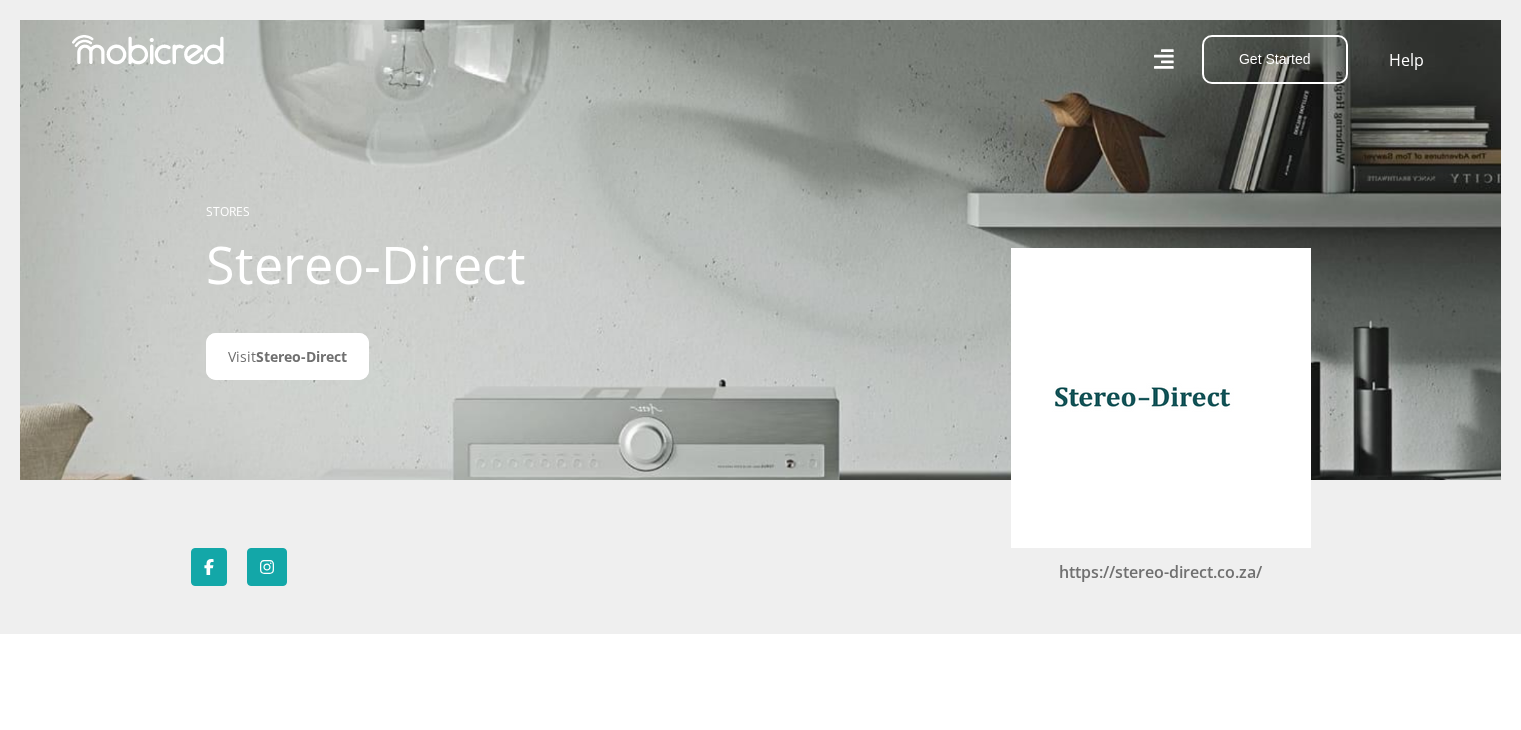 scroll, scrollTop: 0, scrollLeft: 0, axis: both 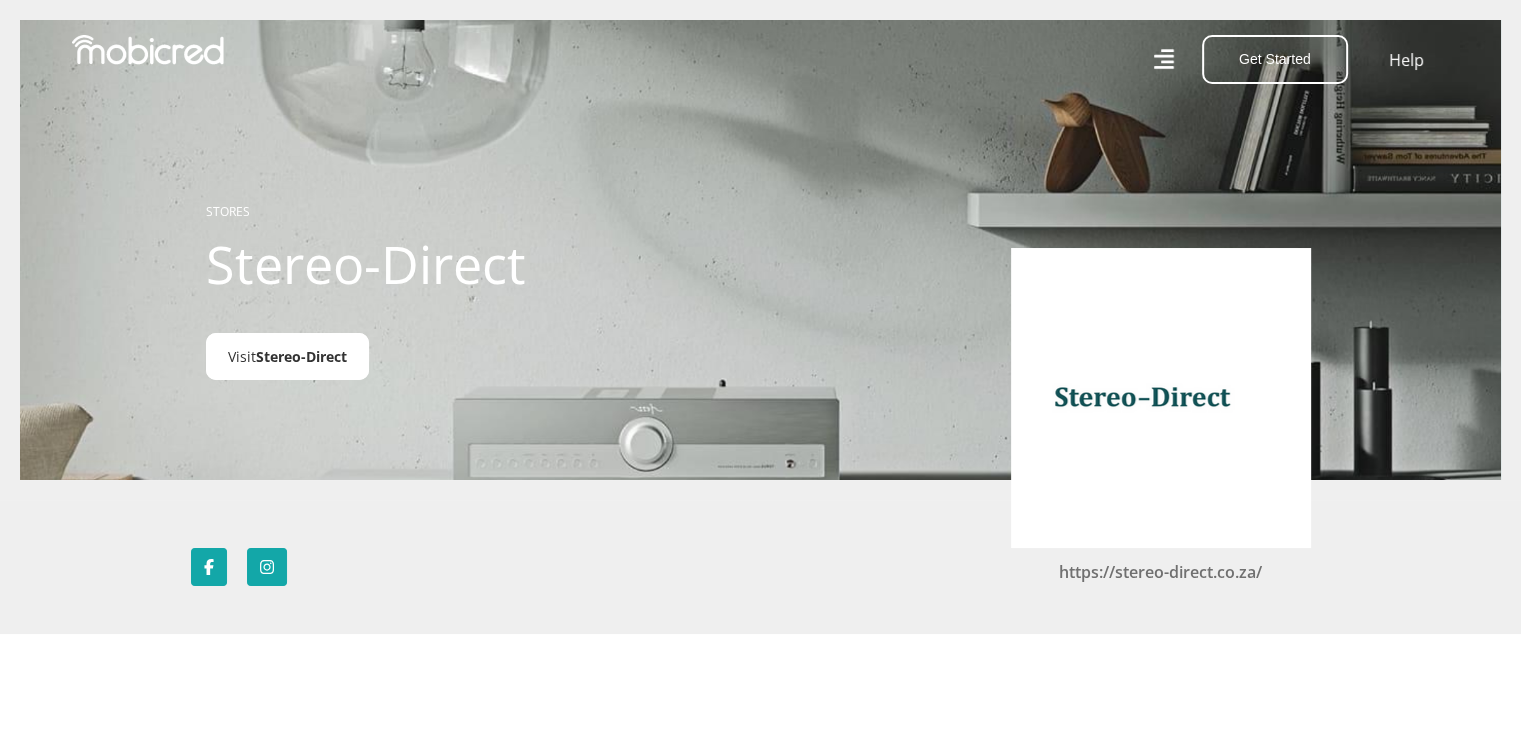 click on "Visit  Stereo-Direct" at bounding box center (287, 356) 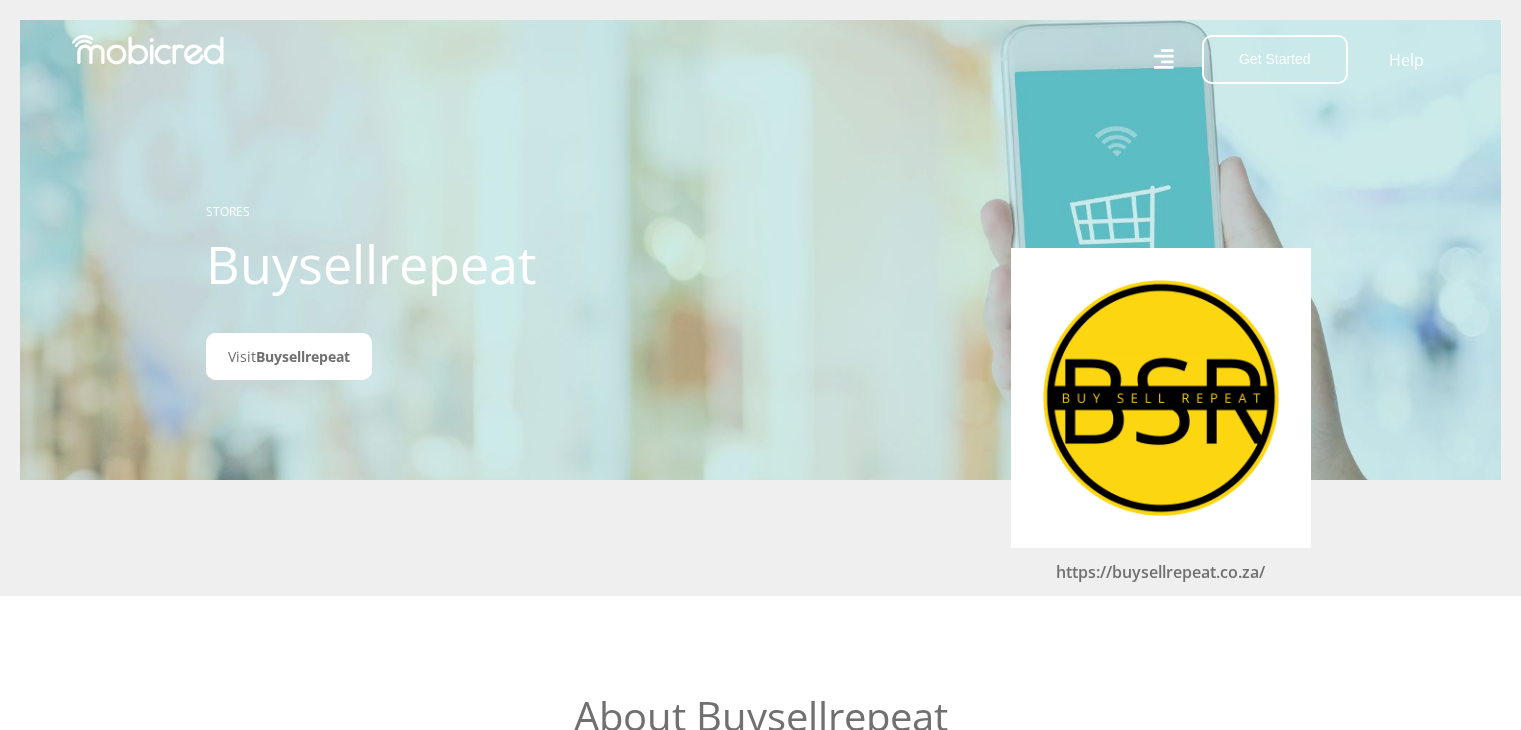 scroll, scrollTop: 0, scrollLeft: 0, axis: both 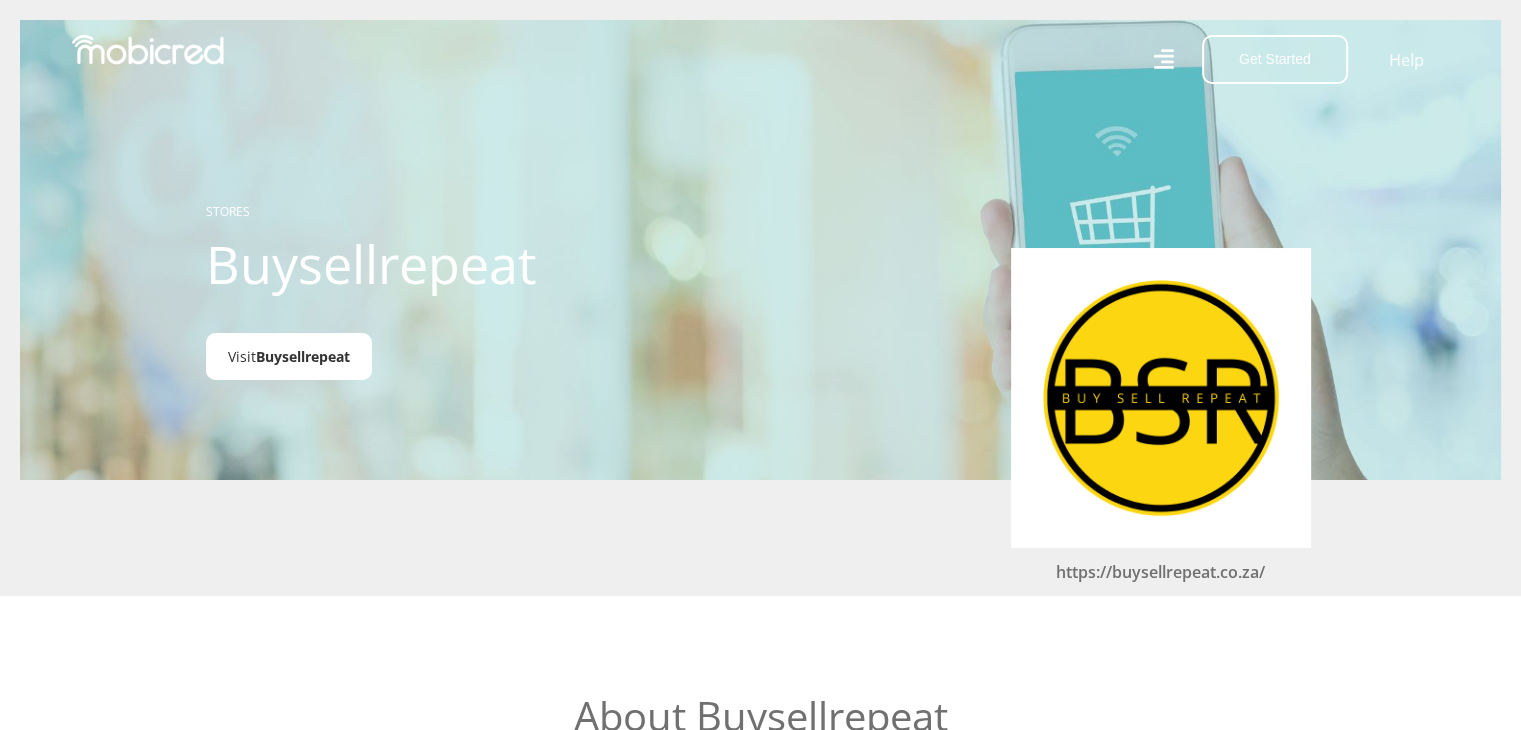 click on "Buysellrepeat" at bounding box center [303, 356] 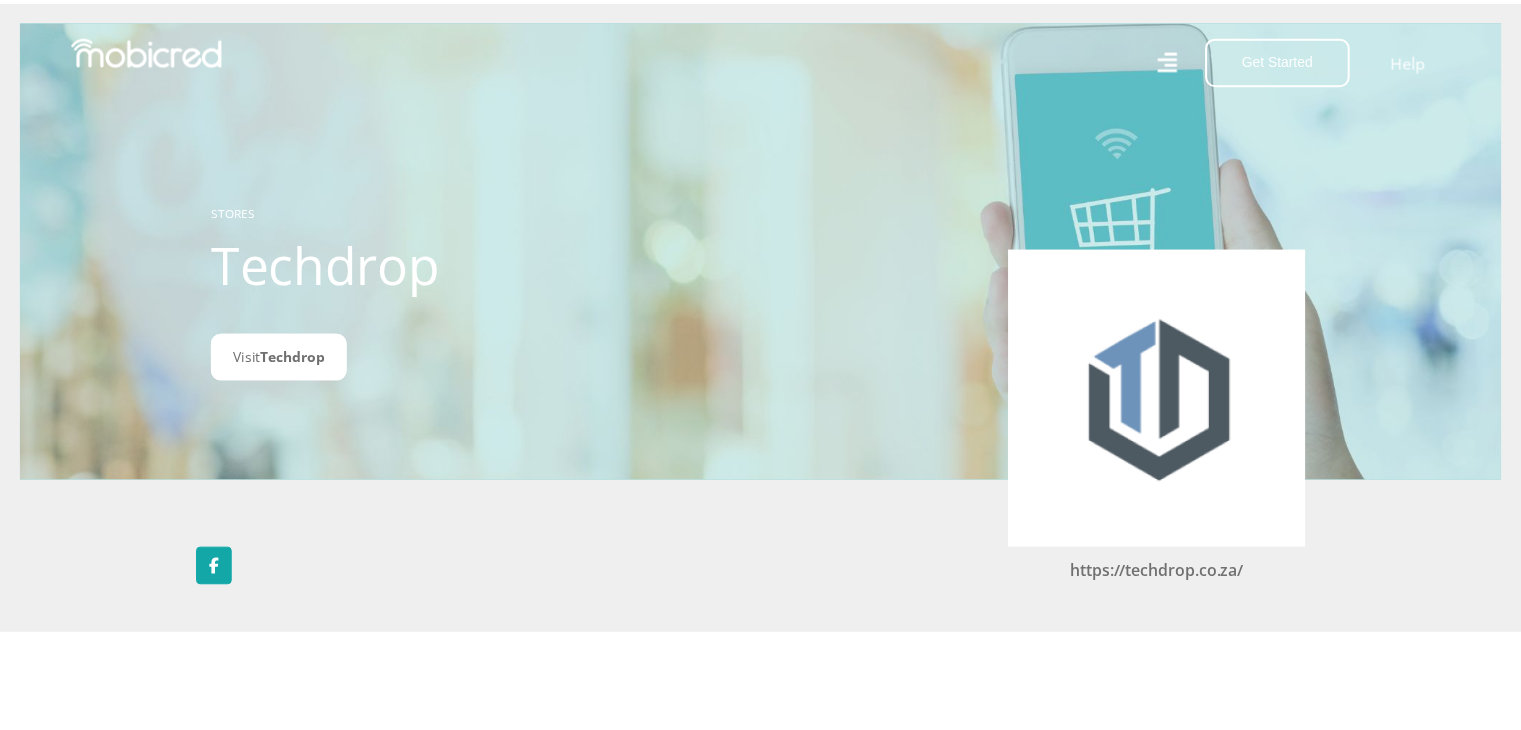 scroll, scrollTop: 0, scrollLeft: 0, axis: both 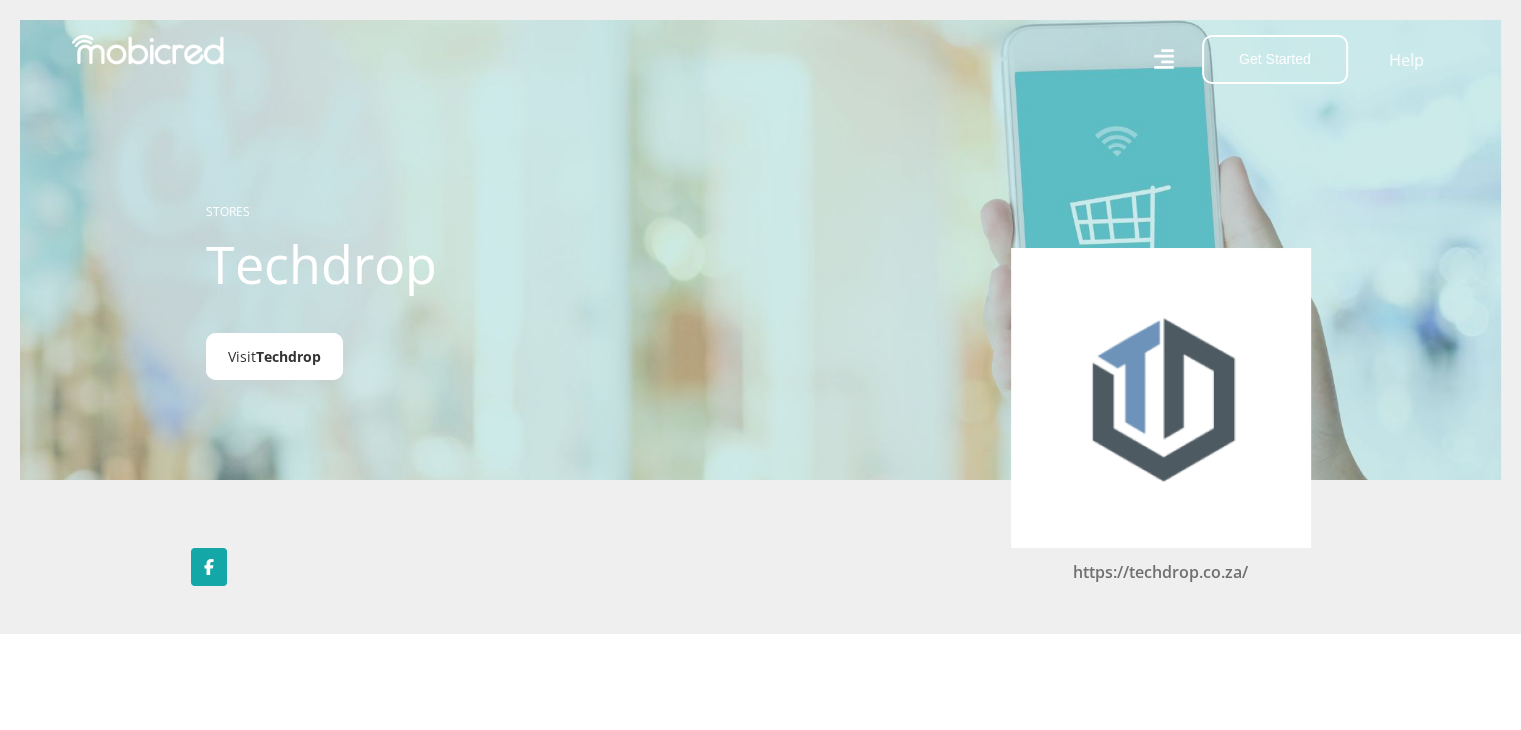click on "Techdrop" at bounding box center [288, 356] 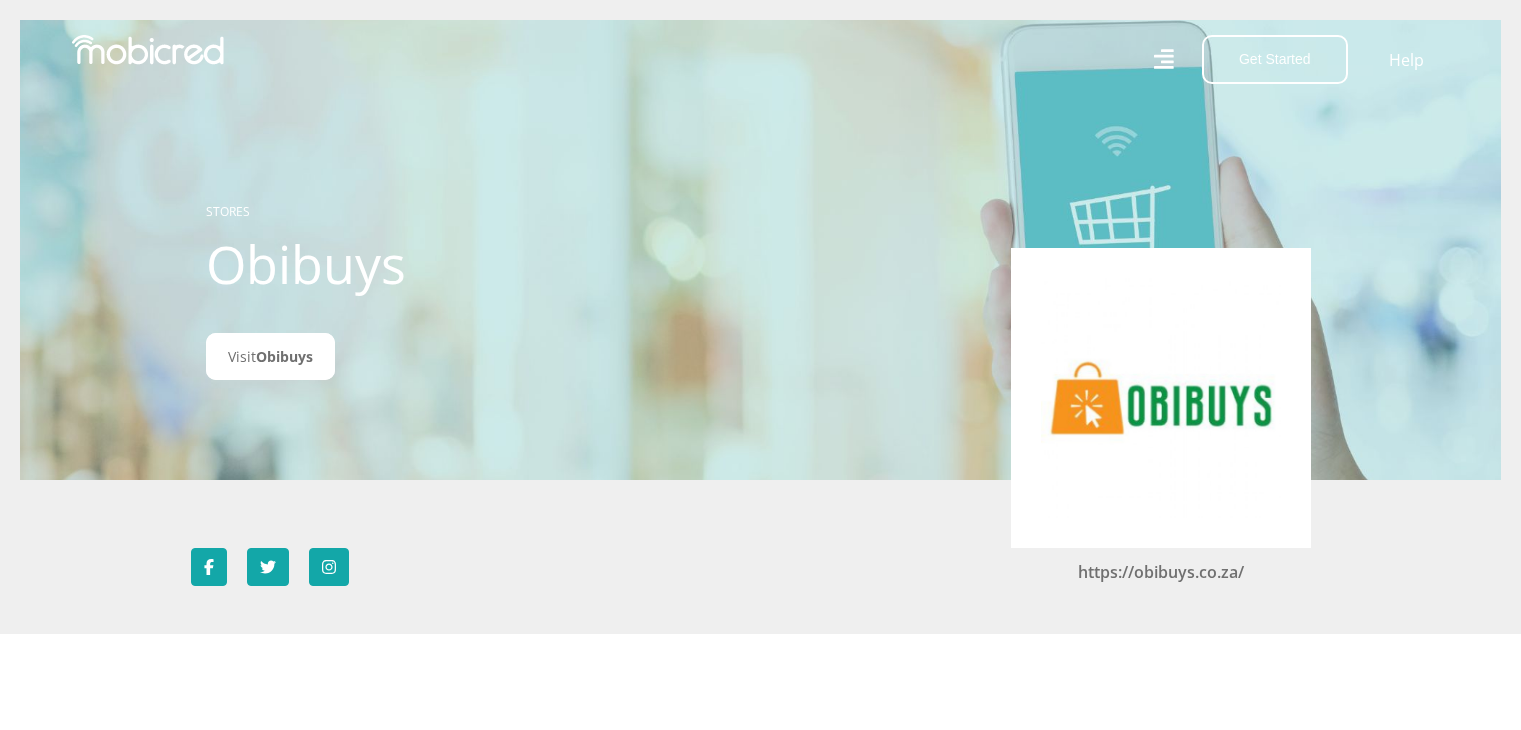 scroll, scrollTop: 0, scrollLeft: 0, axis: both 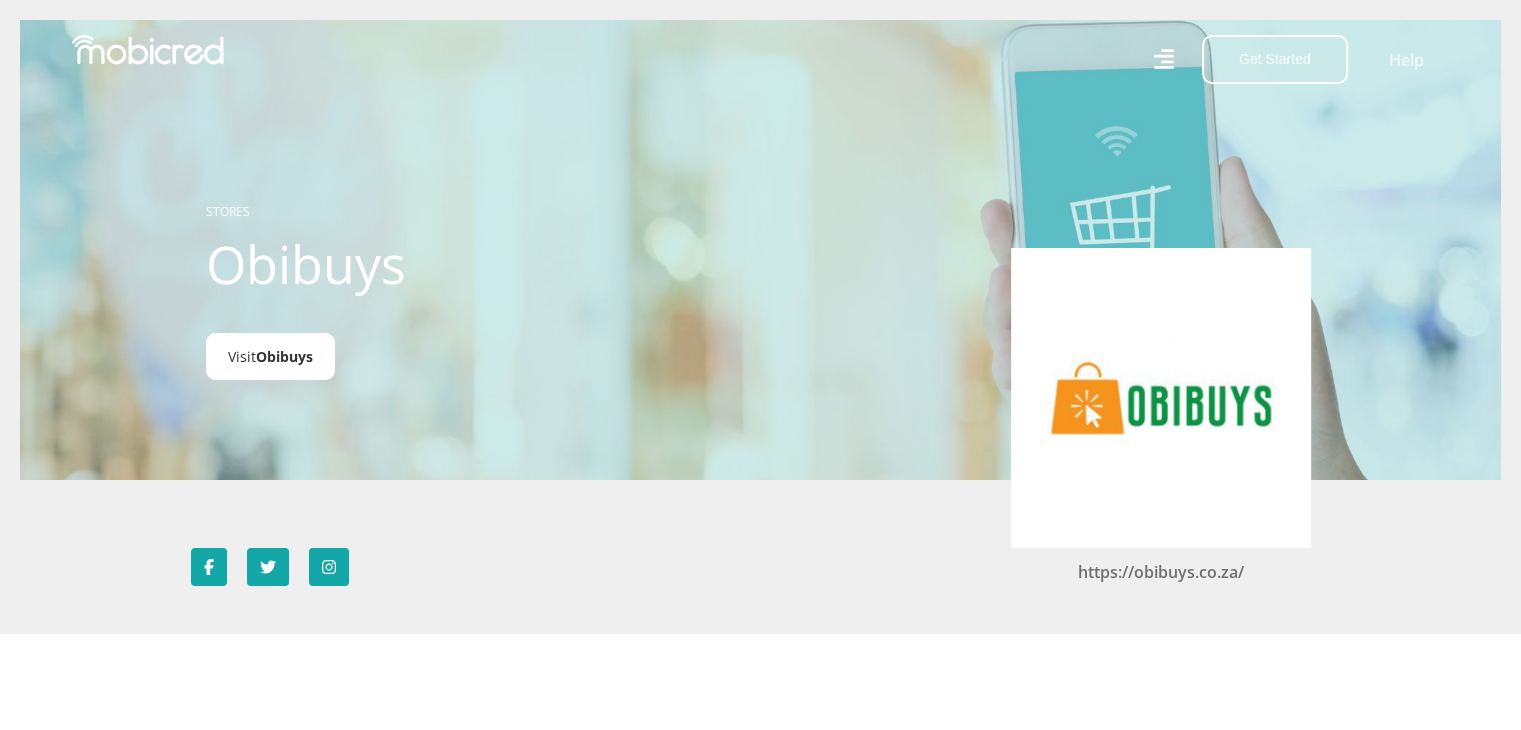 click on "Visit  Obibuys" at bounding box center (270, 356) 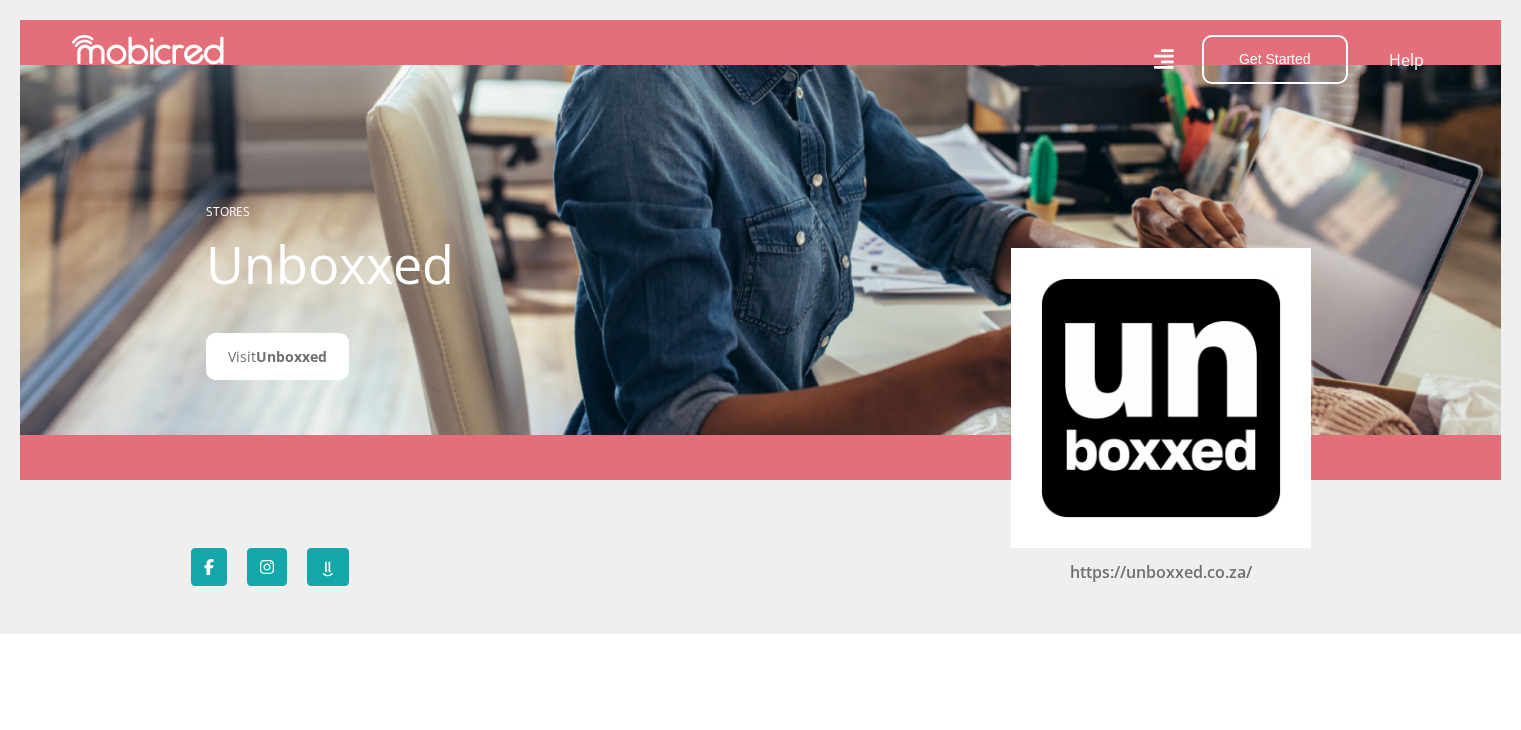 scroll, scrollTop: 0, scrollLeft: 0, axis: both 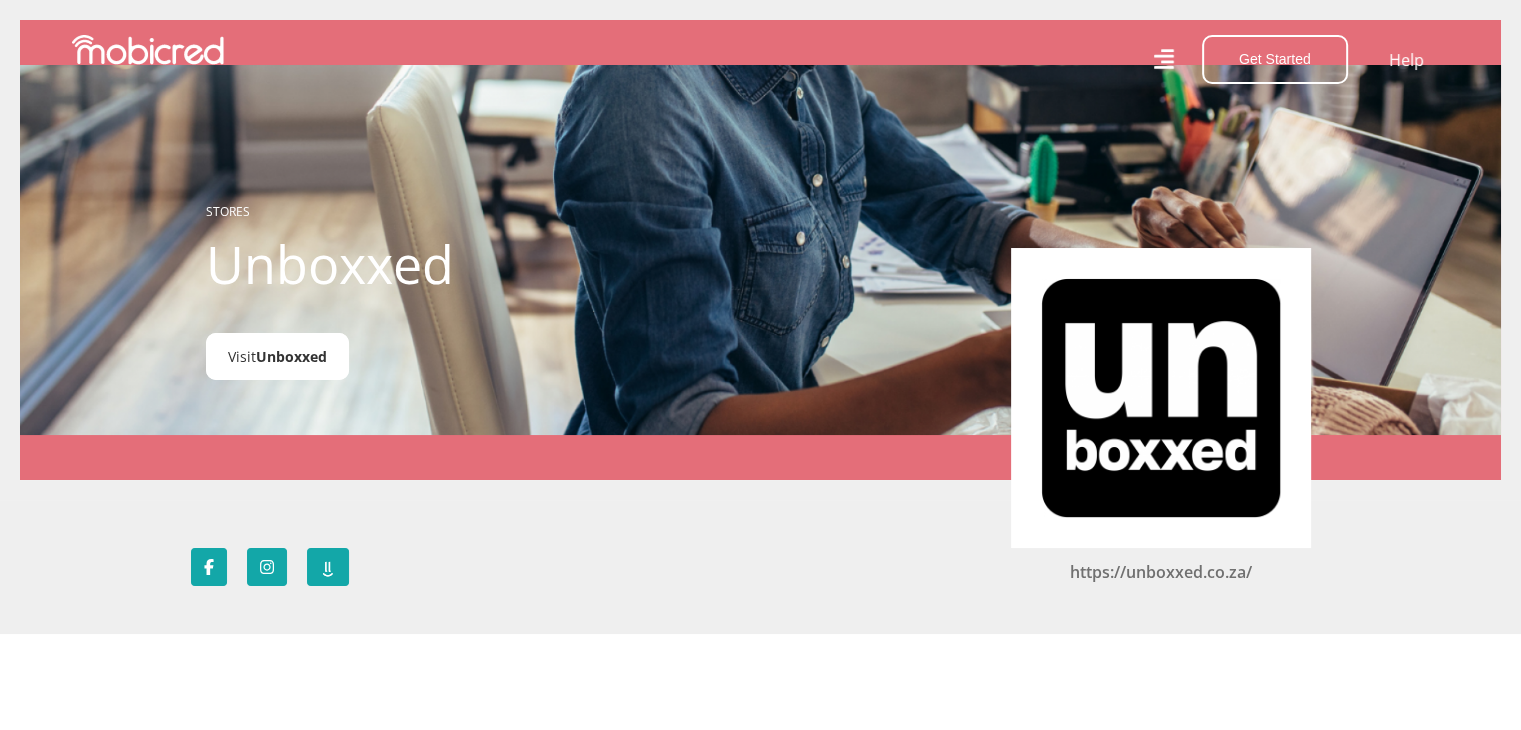 click on "Unboxxed" at bounding box center (291, 356) 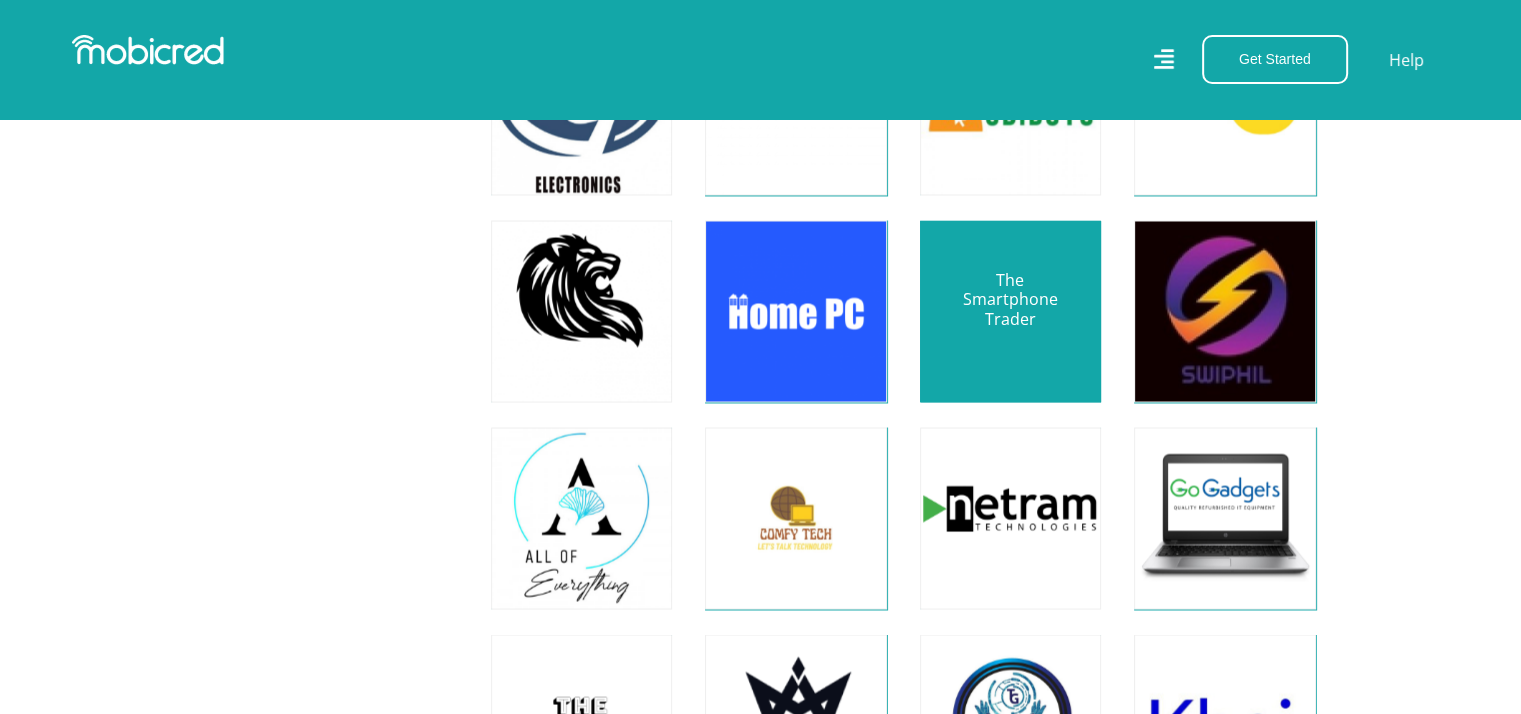scroll, scrollTop: 11215, scrollLeft: 0, axis: vertical 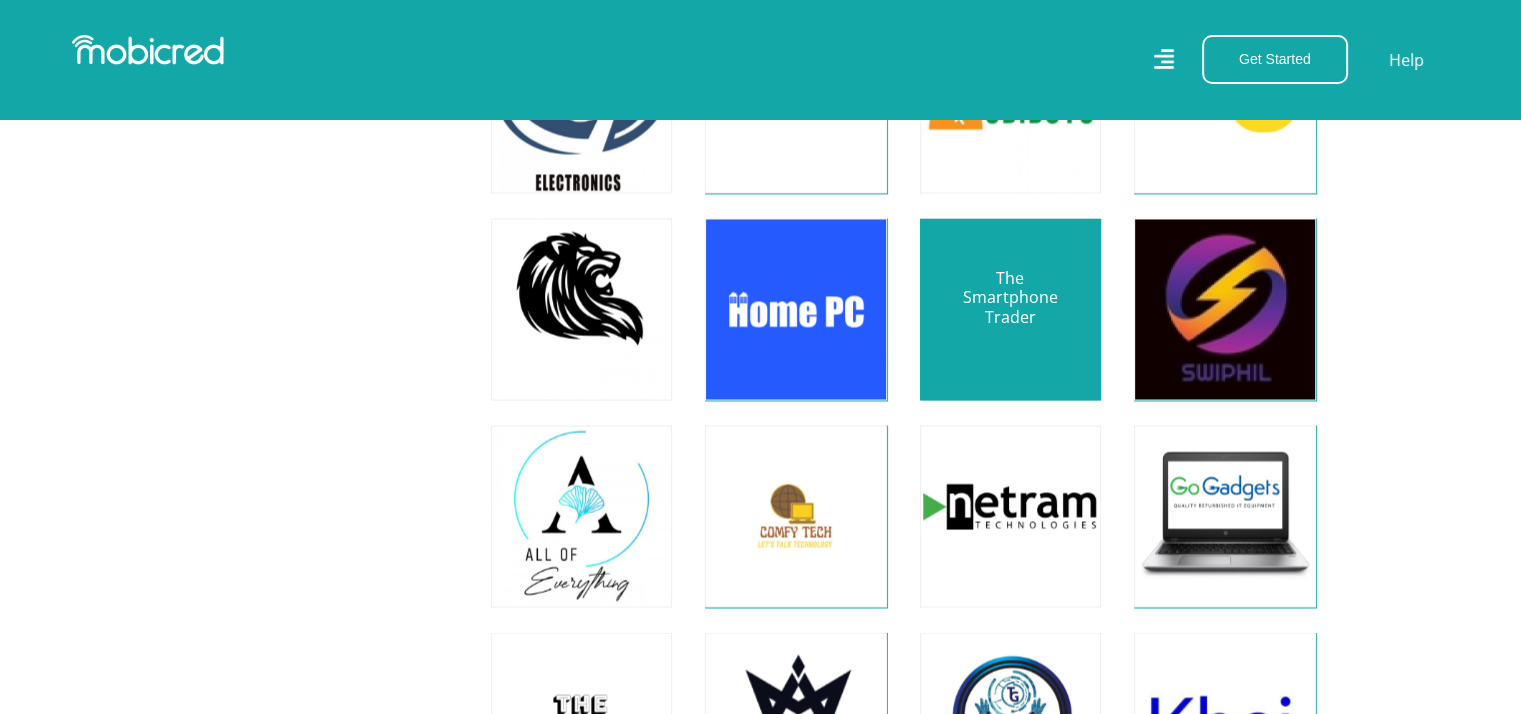 click at bounding box center [1010, 308] 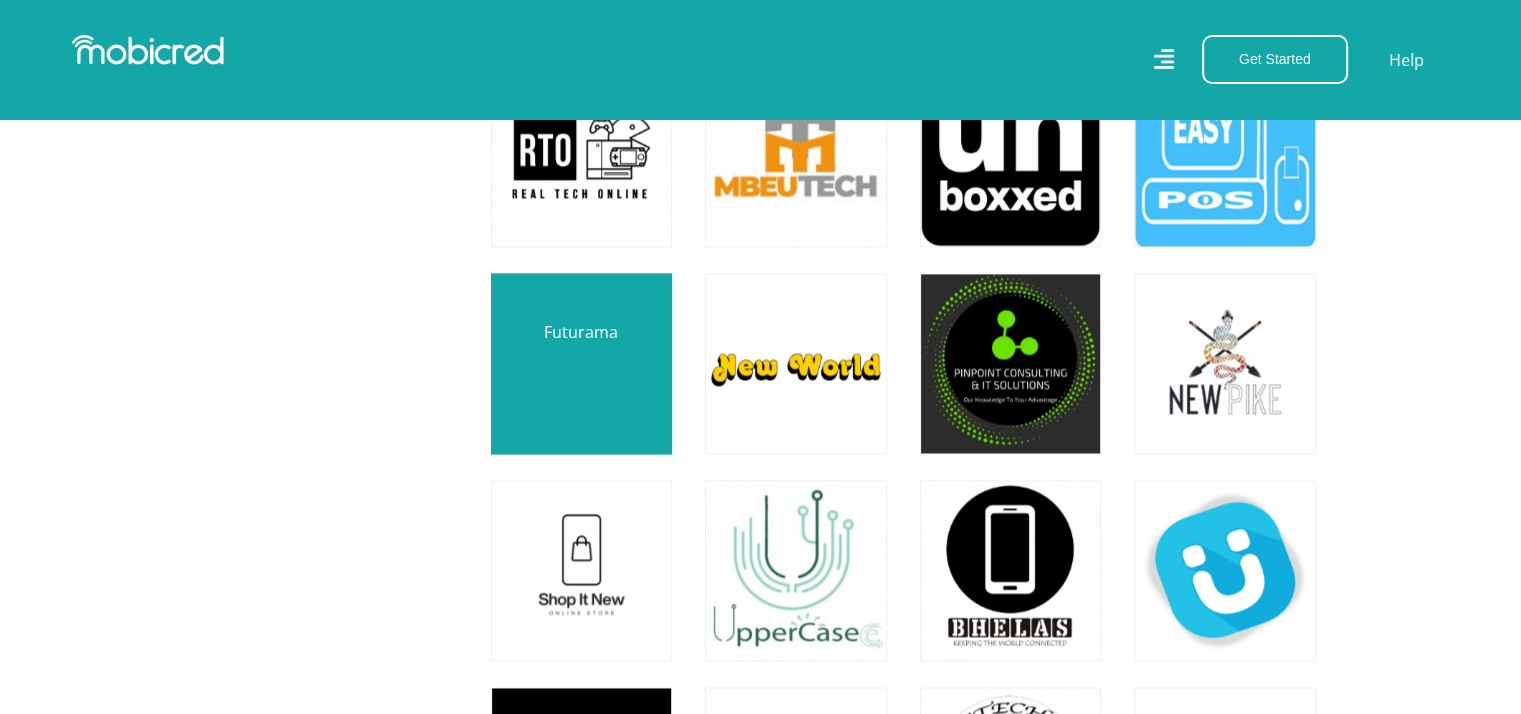 scroll, scrollTop: 10283, scrollLeft: 0, axis: vertical 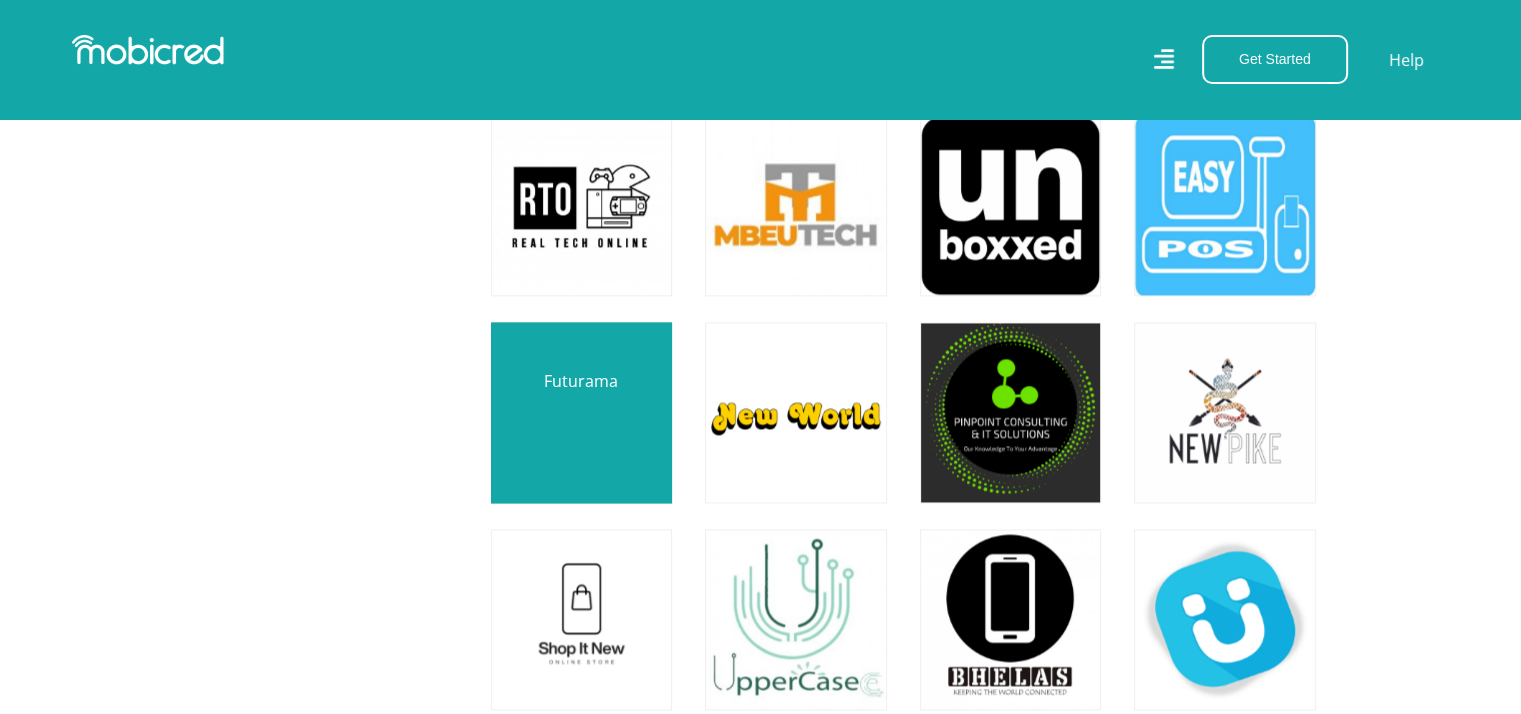 click at bounding box center (581, 412) 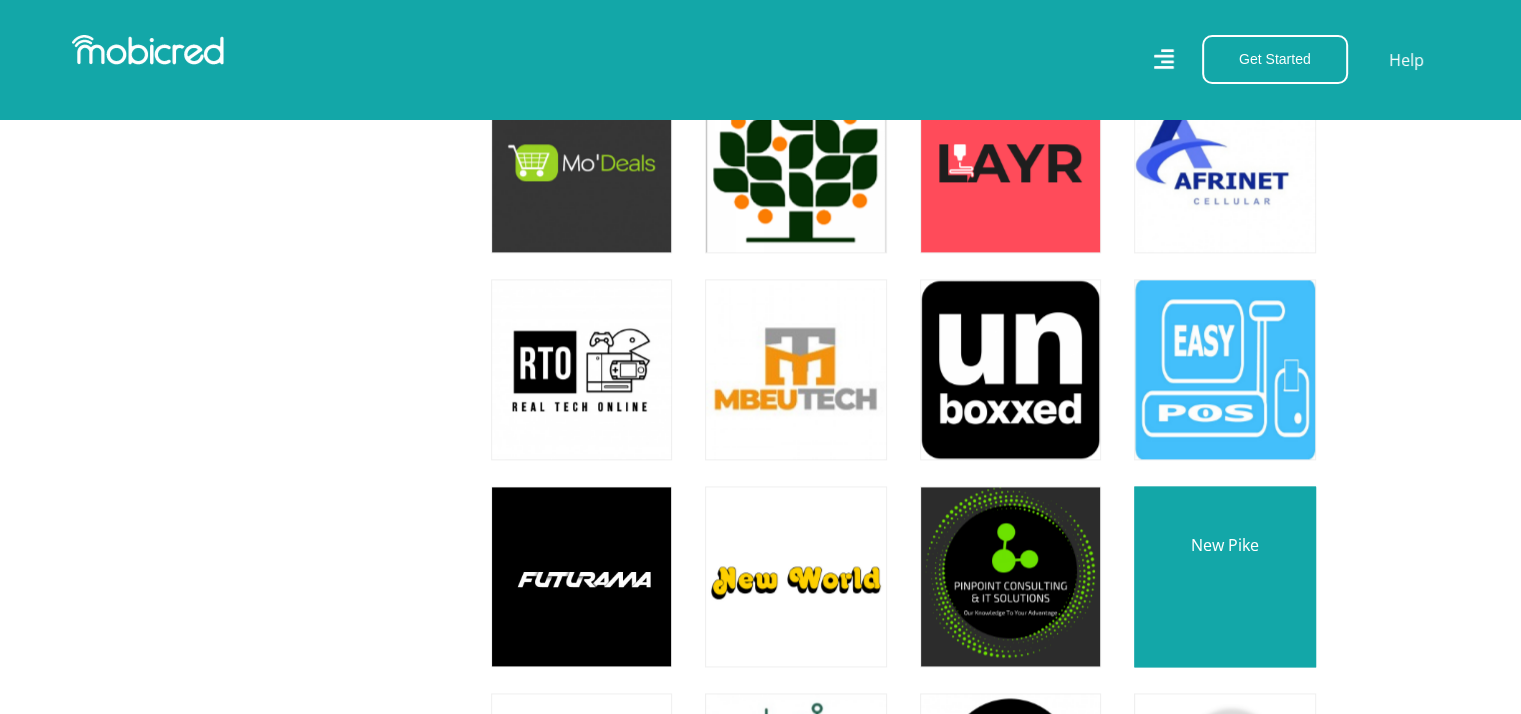 scroll, scrollTop: 10115, scrollLeft: 0, axis: vertical 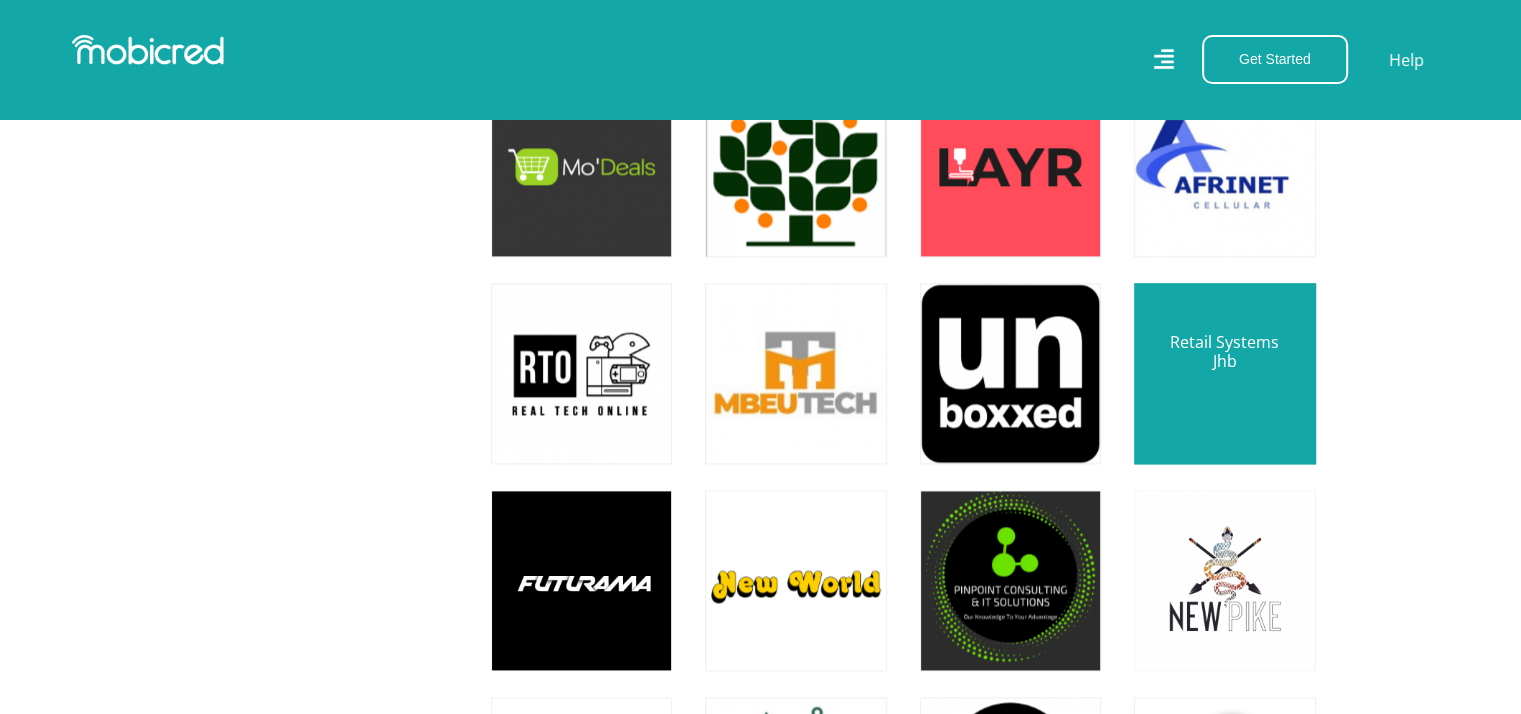 click at bounding box center [1224, 373] 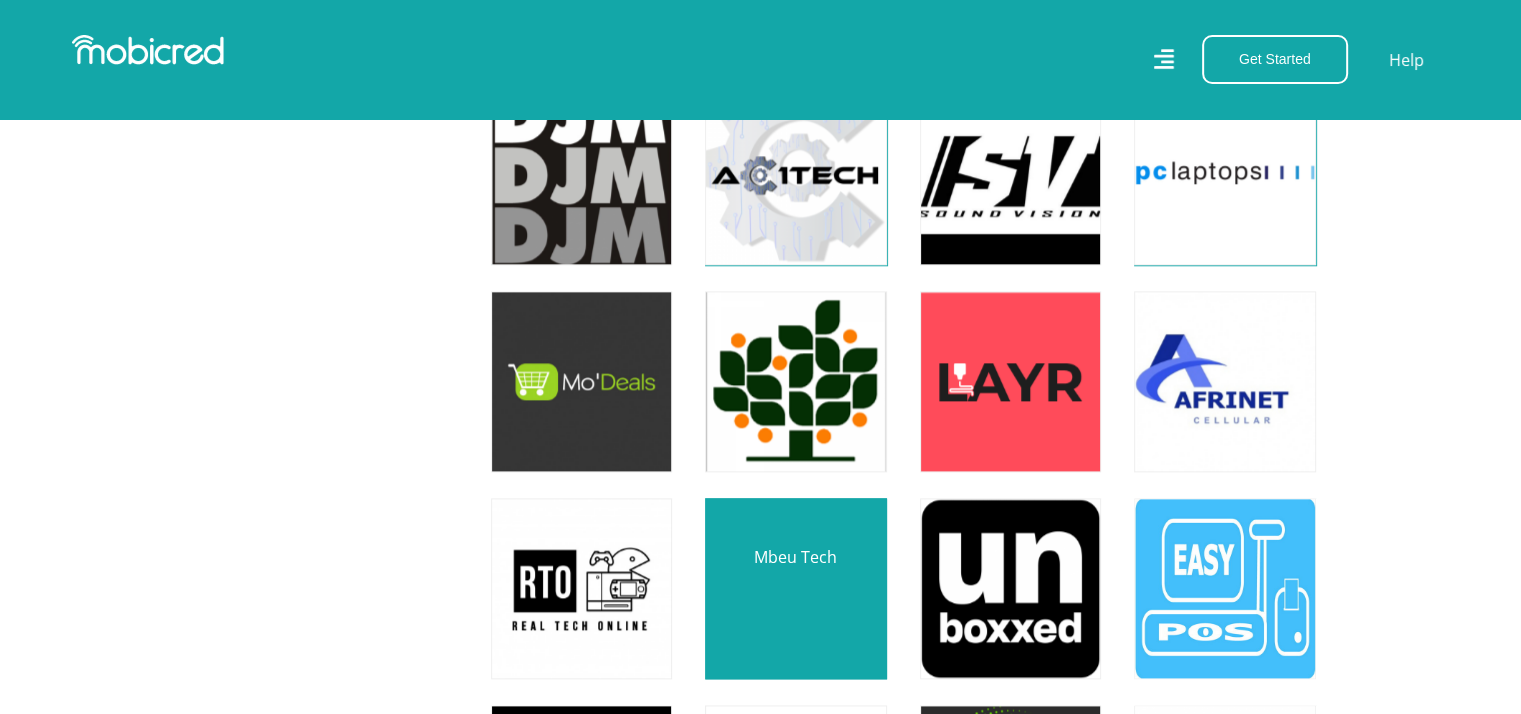 scroll, scrollTop: 9773, scrollLeft: 0, axis: vertical 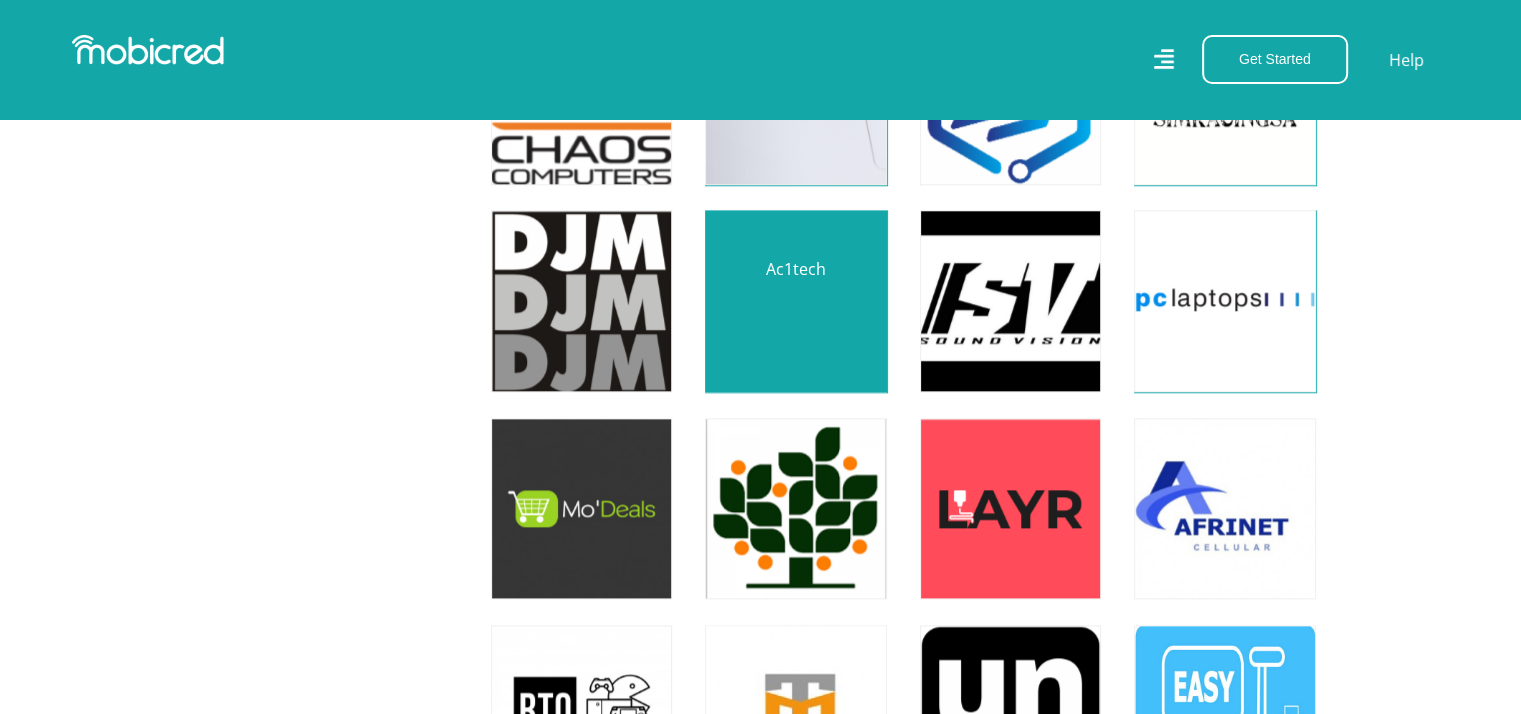 click at bounding box center [795, 301] 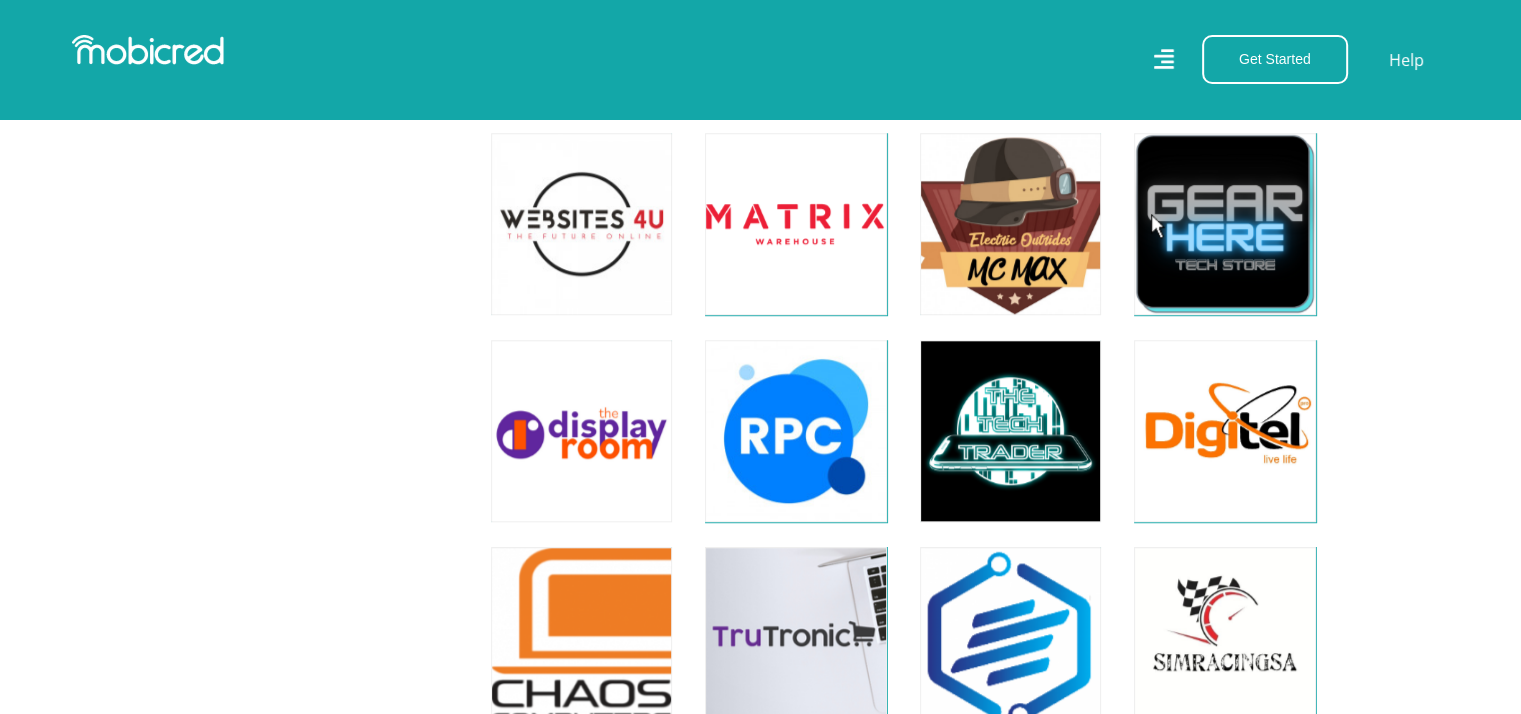 scroll, scrollTop: 9226, scrollLeft: 2, axis: both 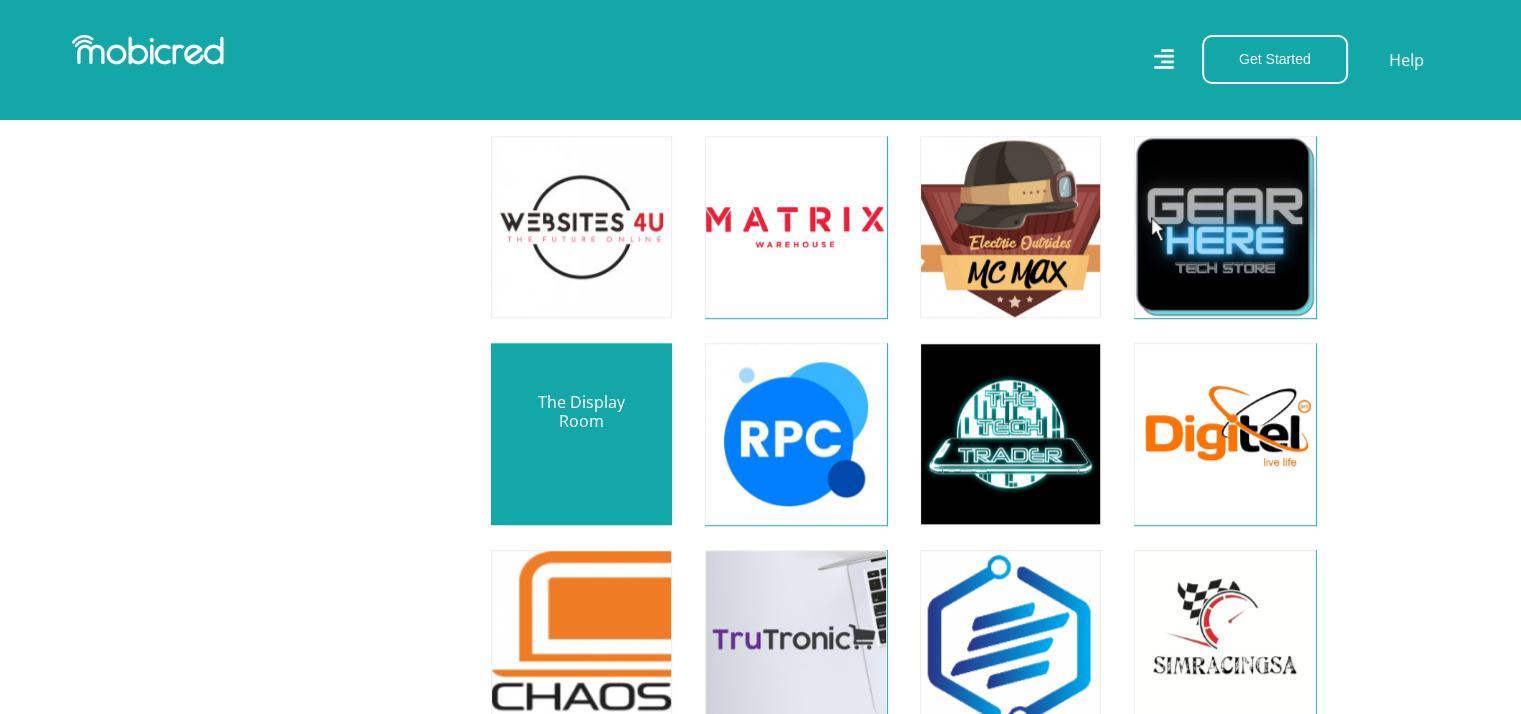 click at bounding box center [581, 433] 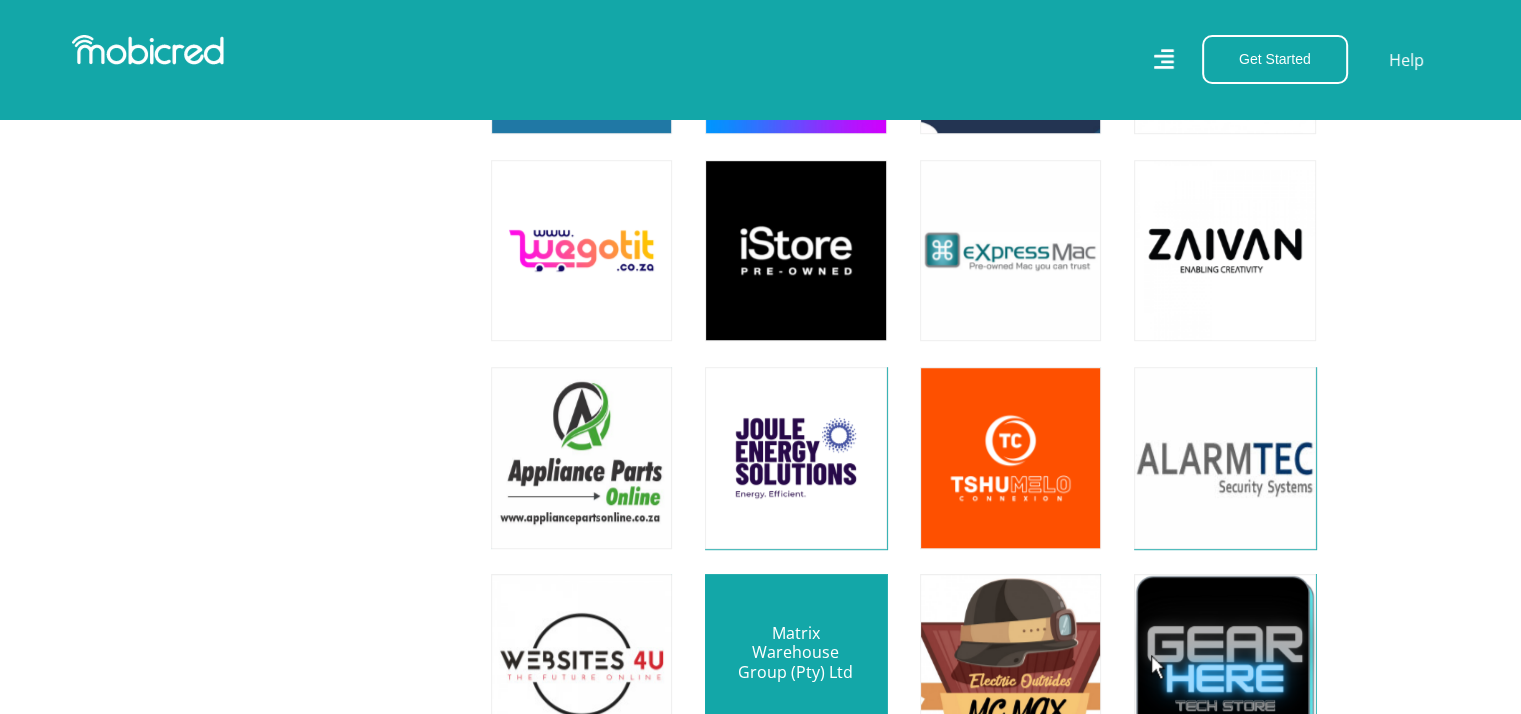 scroll, scrollTop: 8787, scrollLeft: 2, axis: both 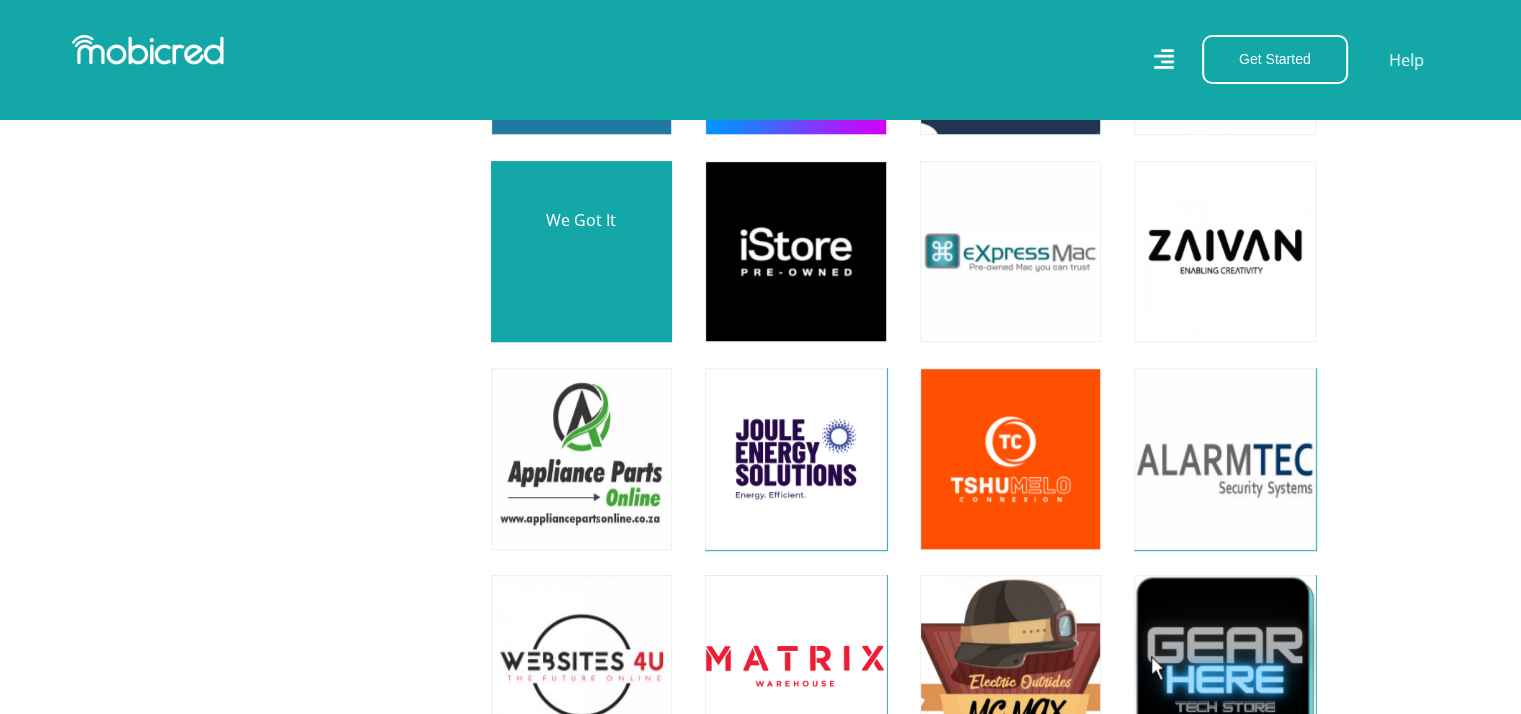 click at bounding box center (581, 251) 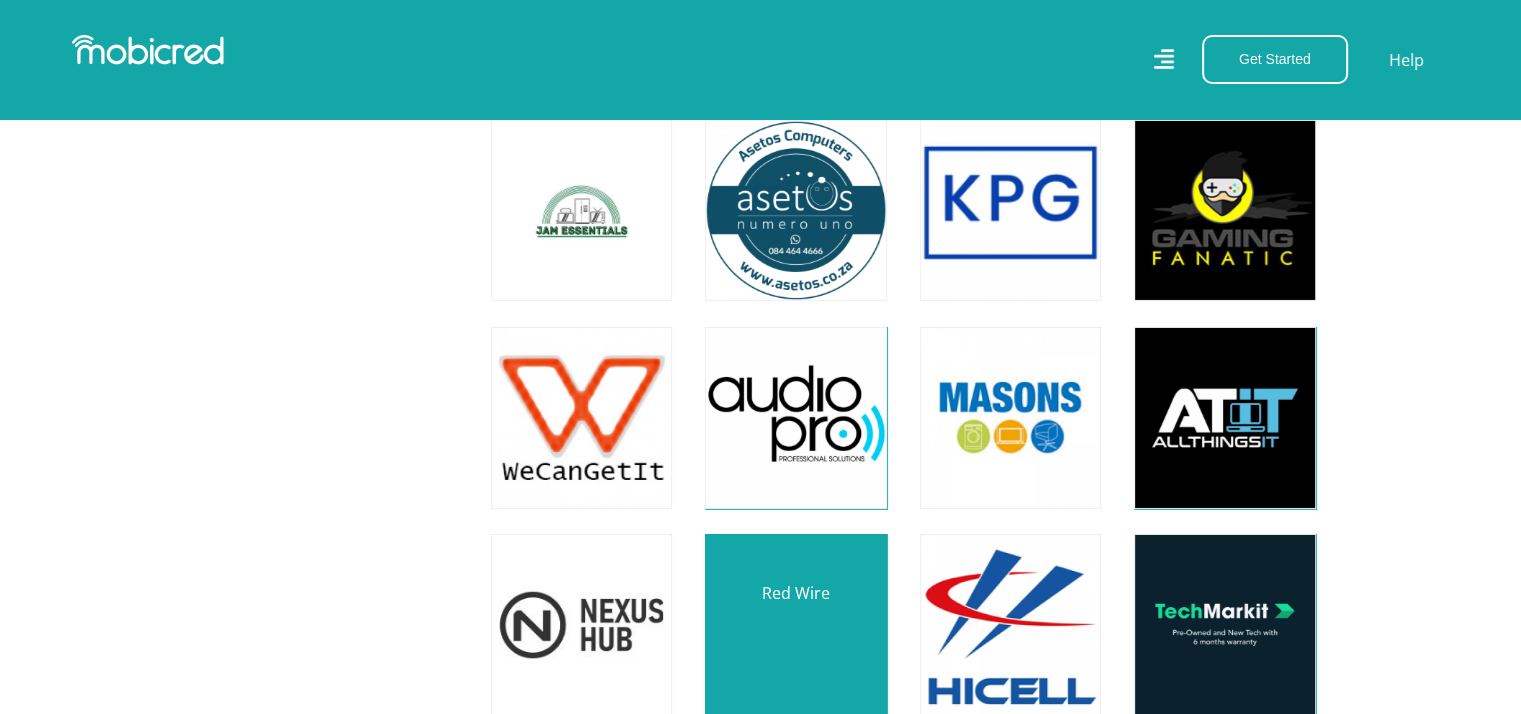 scroll, scrollTop: 6756, scrollLeft: 2, axis: both 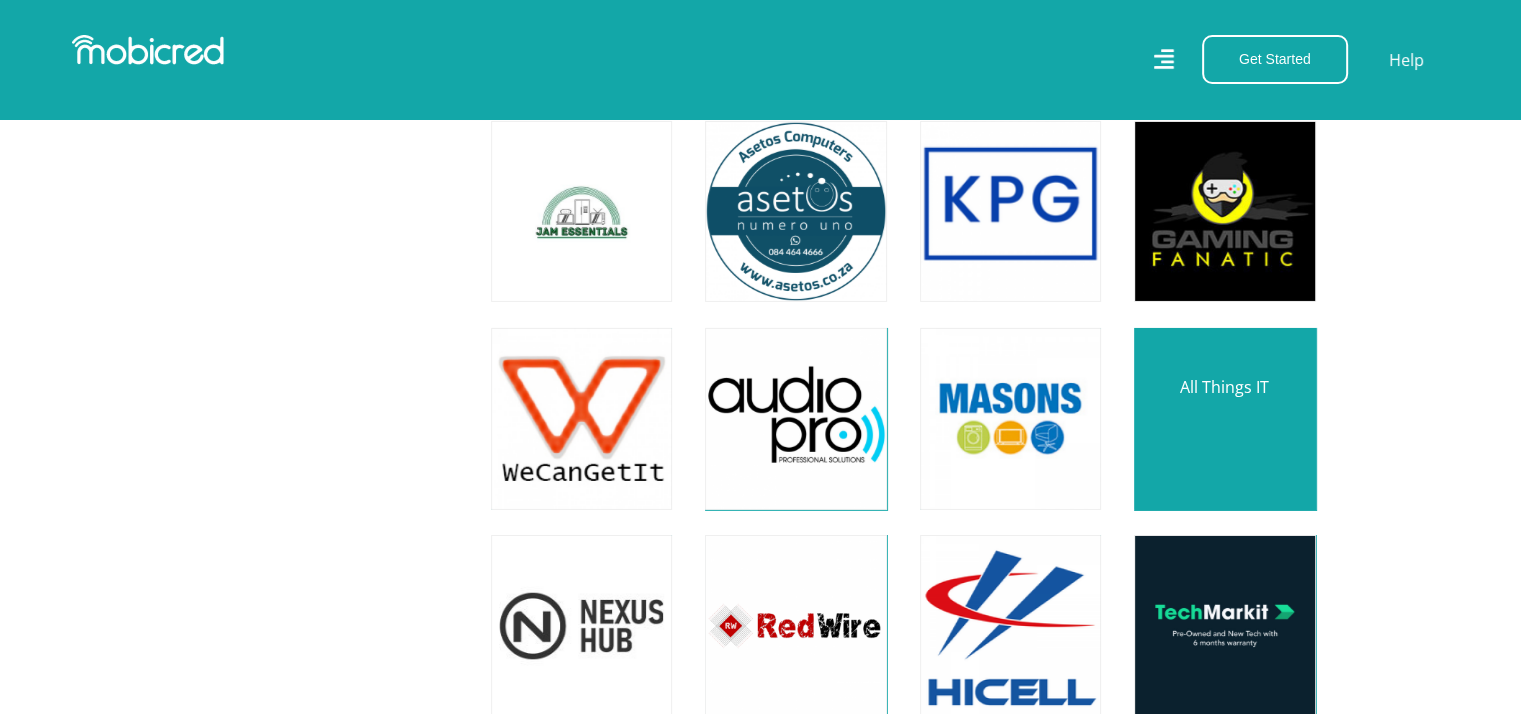 click at bounding box center (1224, 418) 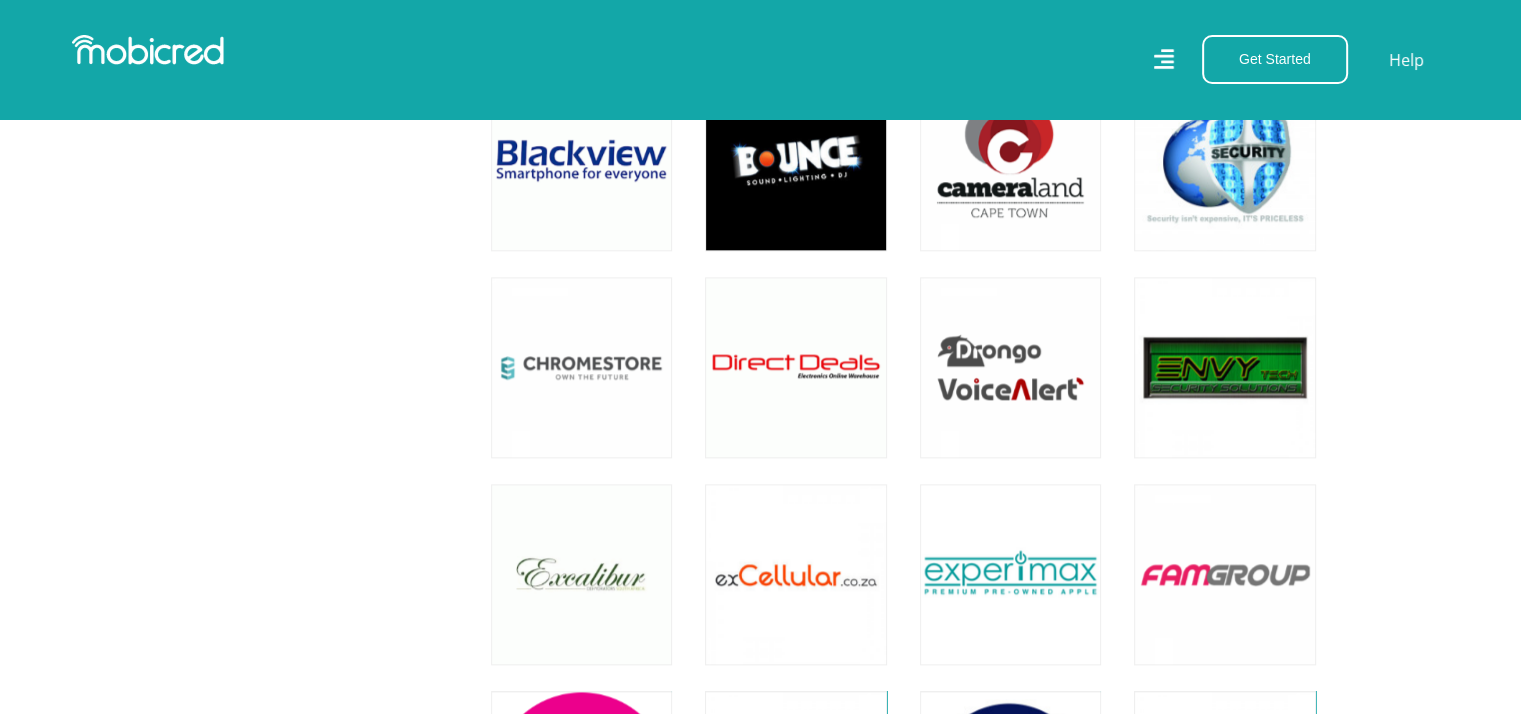 scroll, scrollTop: 2187, scrollLeft: 2, axis: both 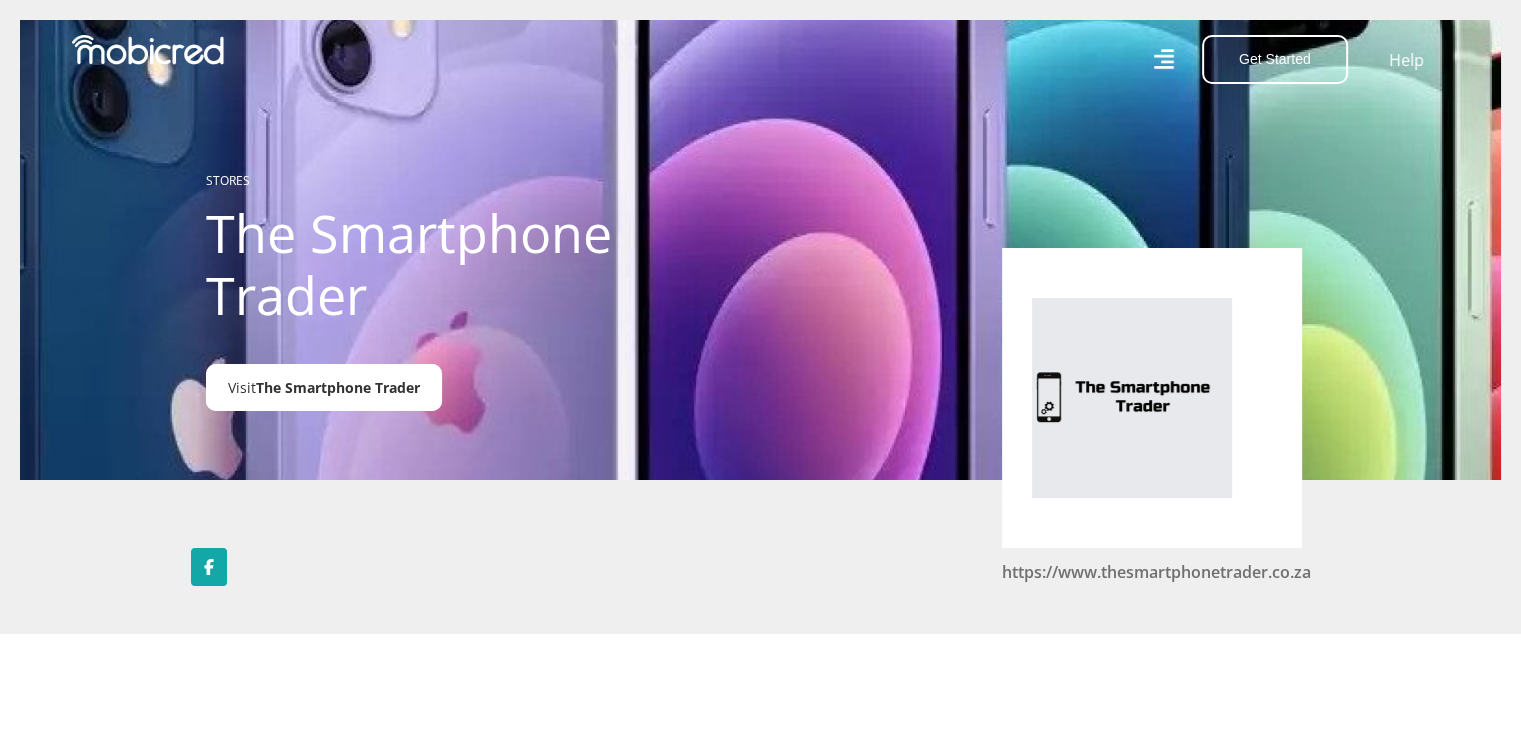 click on "The Smartphone Trader" at bounding box center (338, 387) 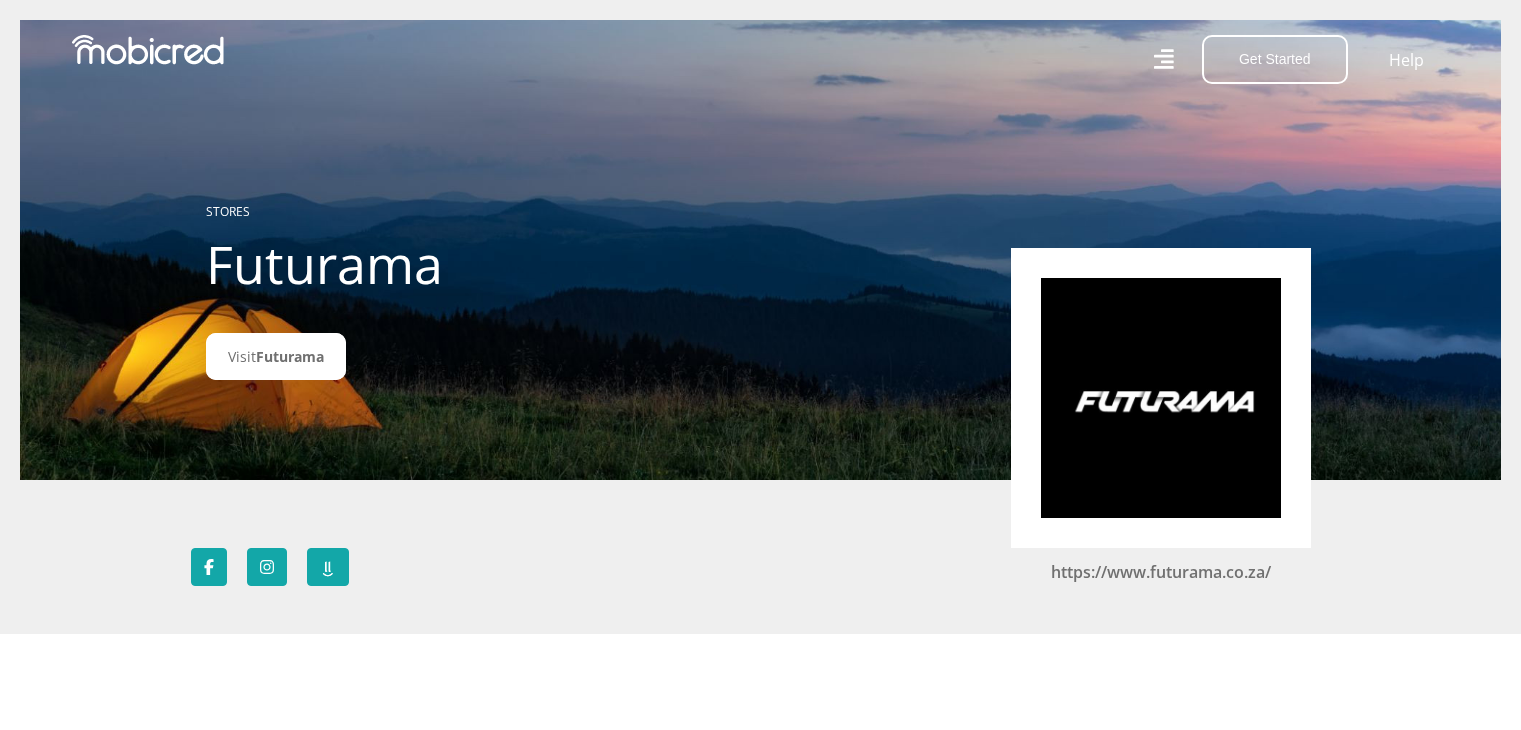 scroll, scrollTop: 0, scrollLeft: 0, axis: both 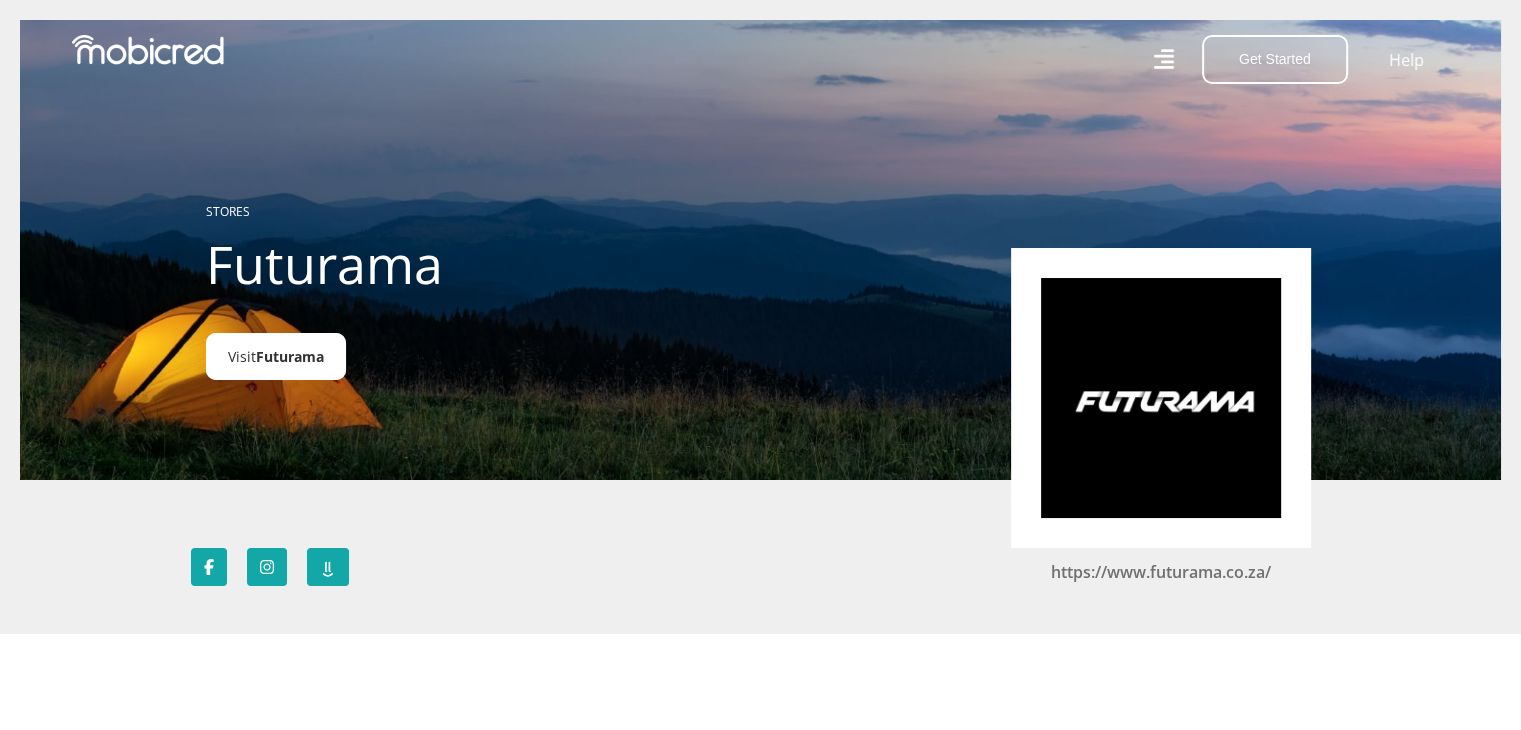 click on "Visit  Futurama" at bounding box center (276, 356) 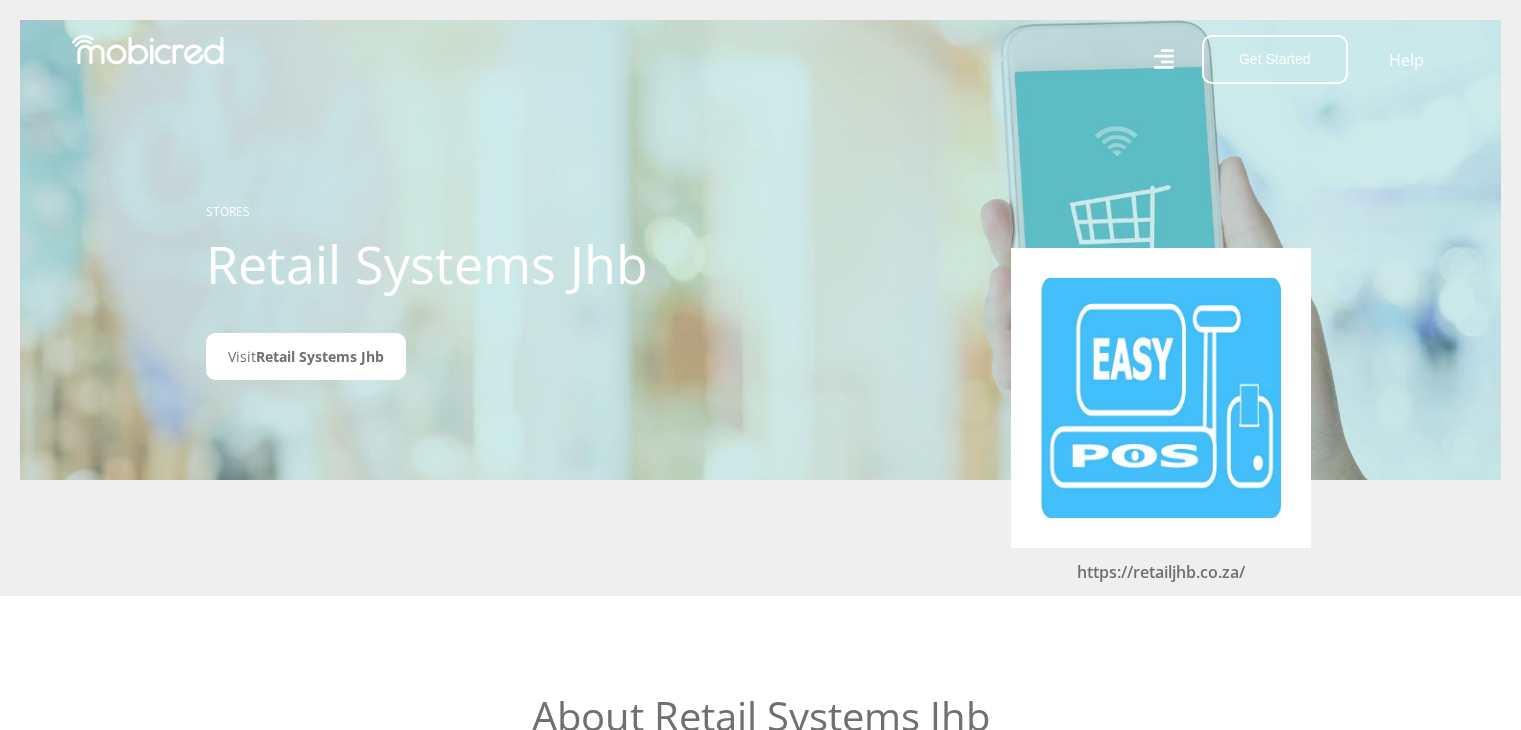 scroll, scrollTop: 0, scrollLeft: 0, axis: both 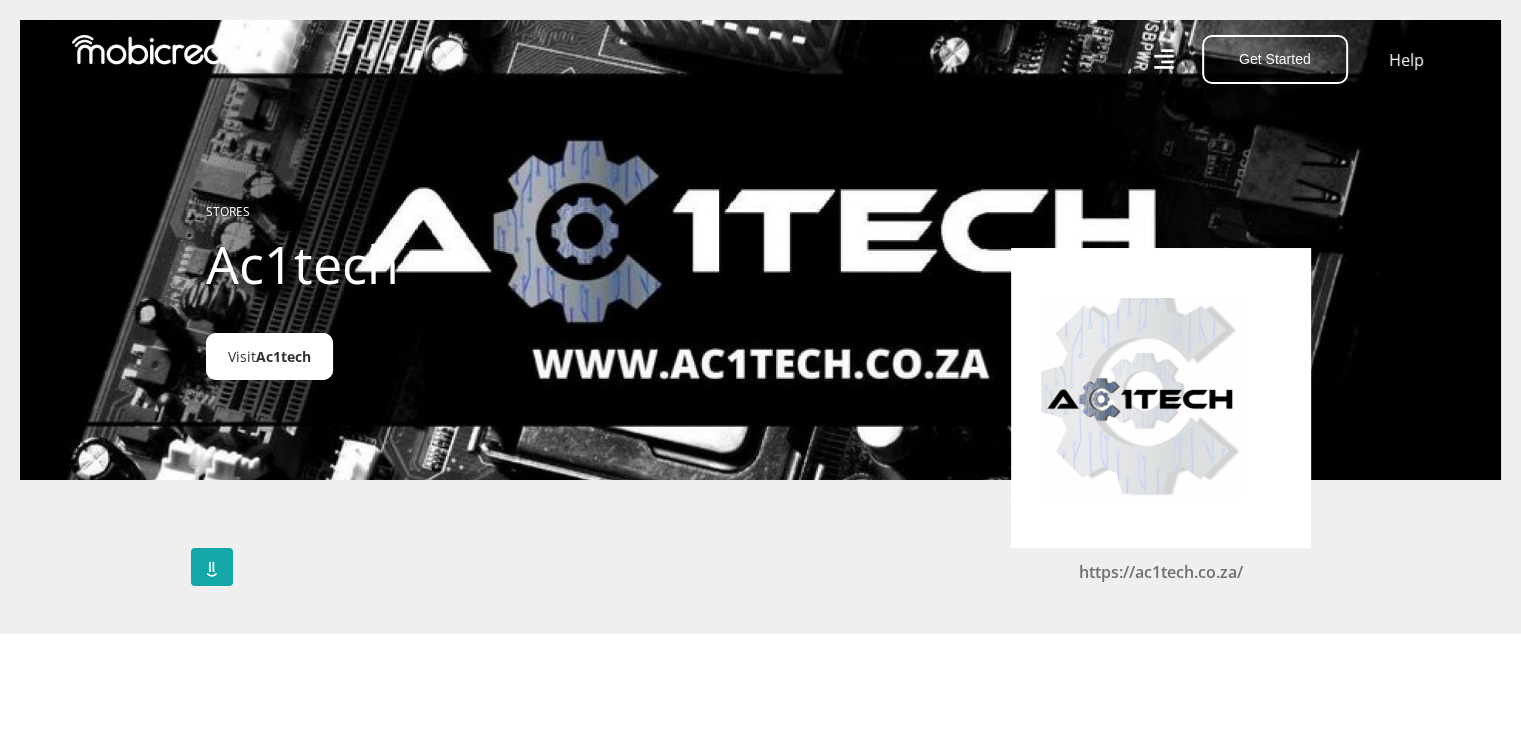 click on "Ac1tech" at bounding box center [283, 356] 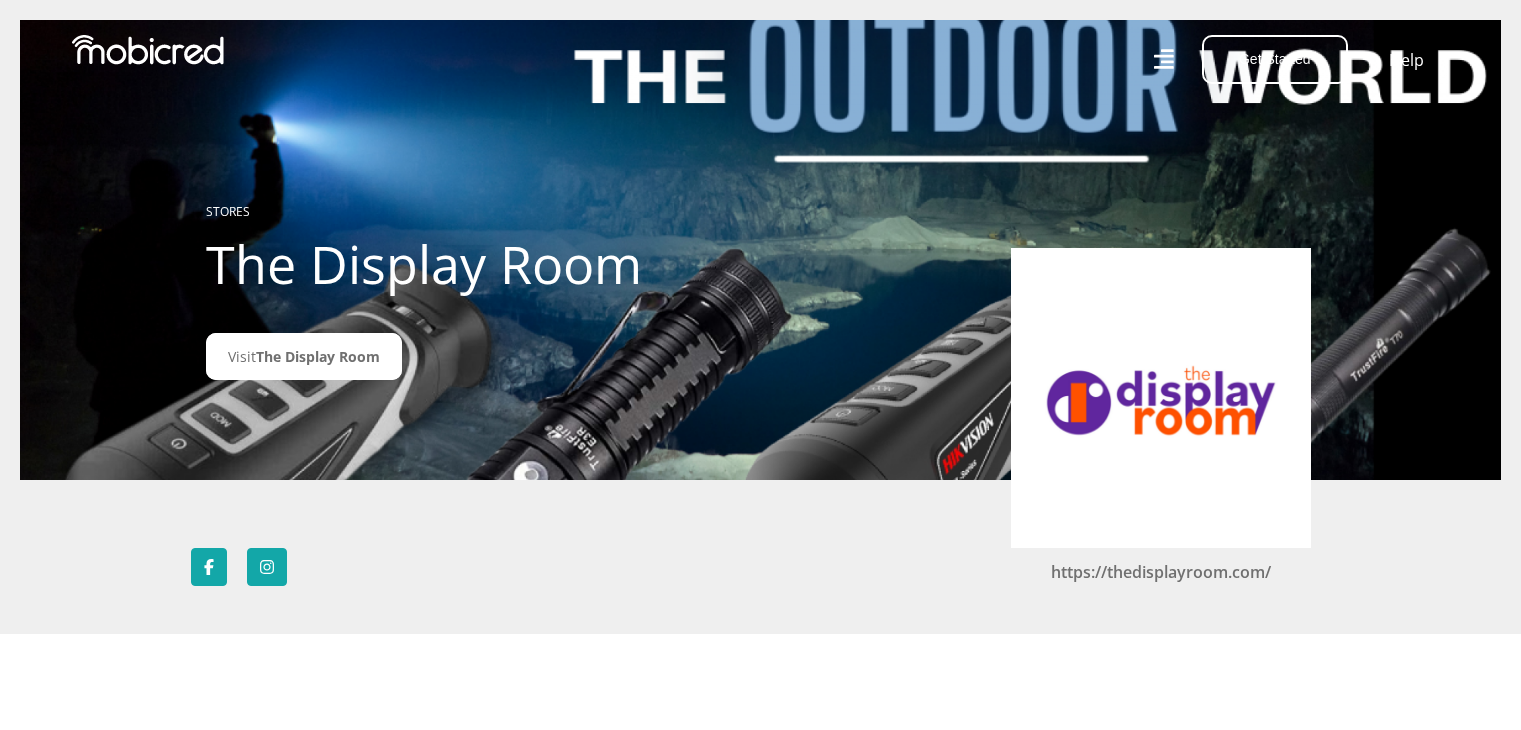 scroll, scrollTop: 0, scrollLeft: 0, axis: both 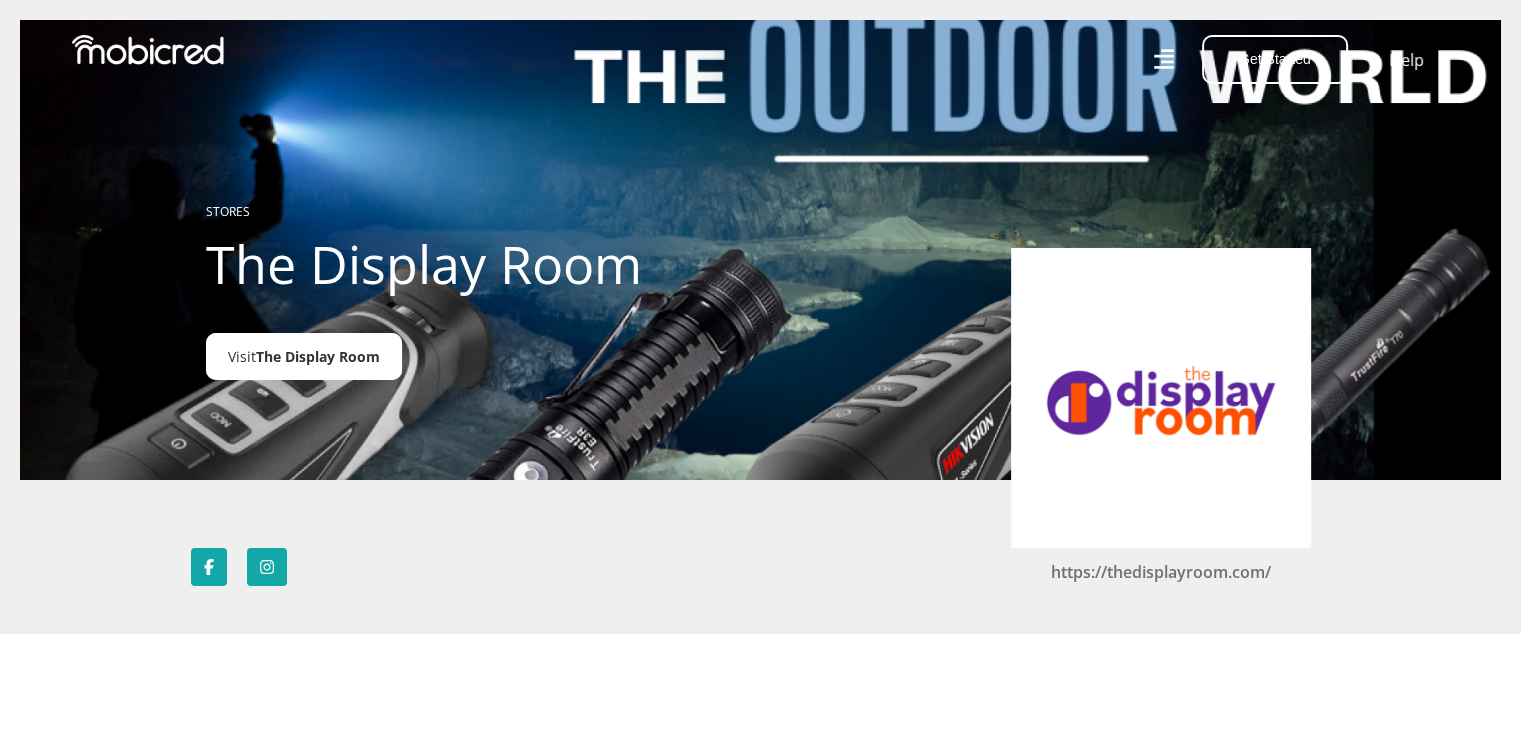 click on "Visit  The Display Room" at bounding box center (304, 356) 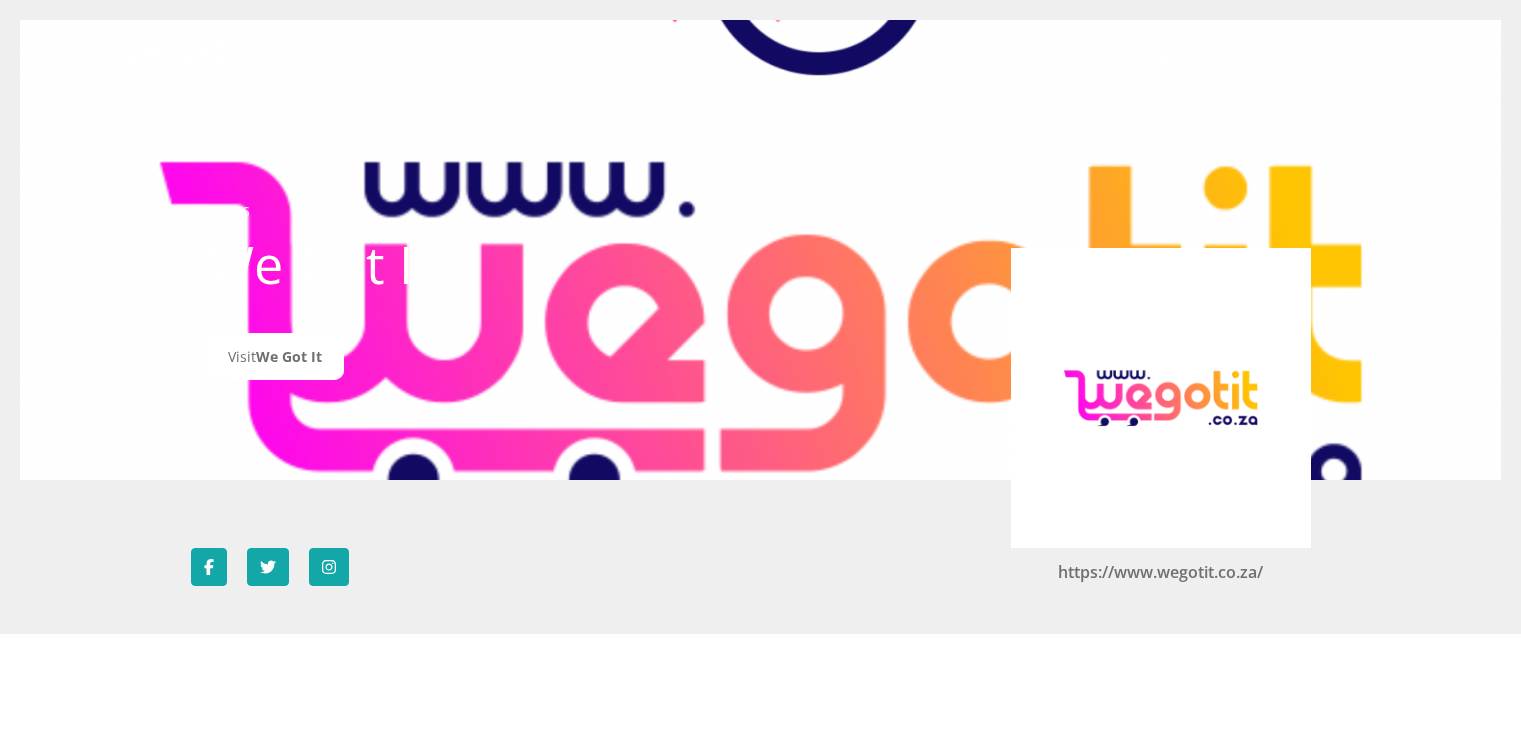 click on "We Got It" at bounding box center (289, 356) 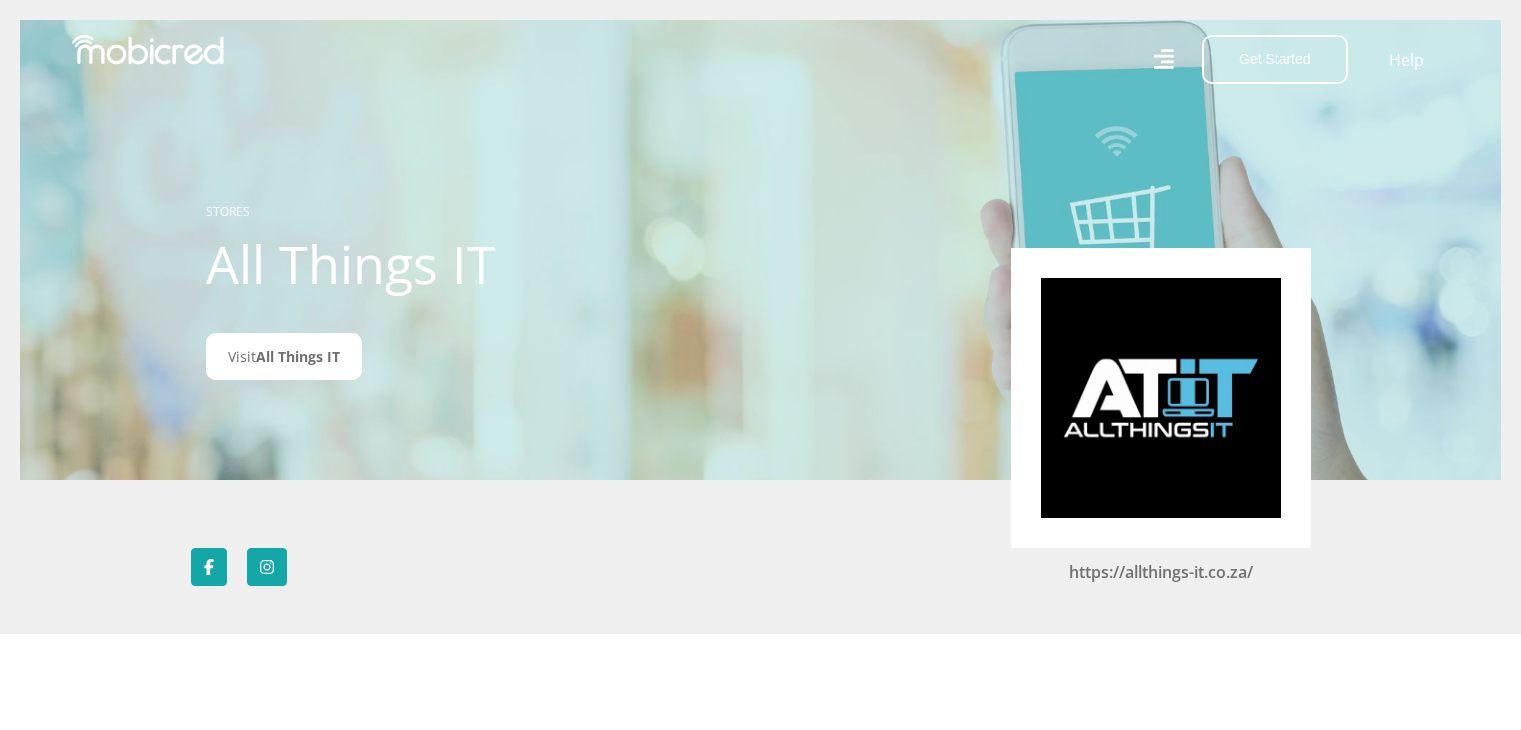 scroll, scrollTop: 0, scrollLeft: 0, axis: both 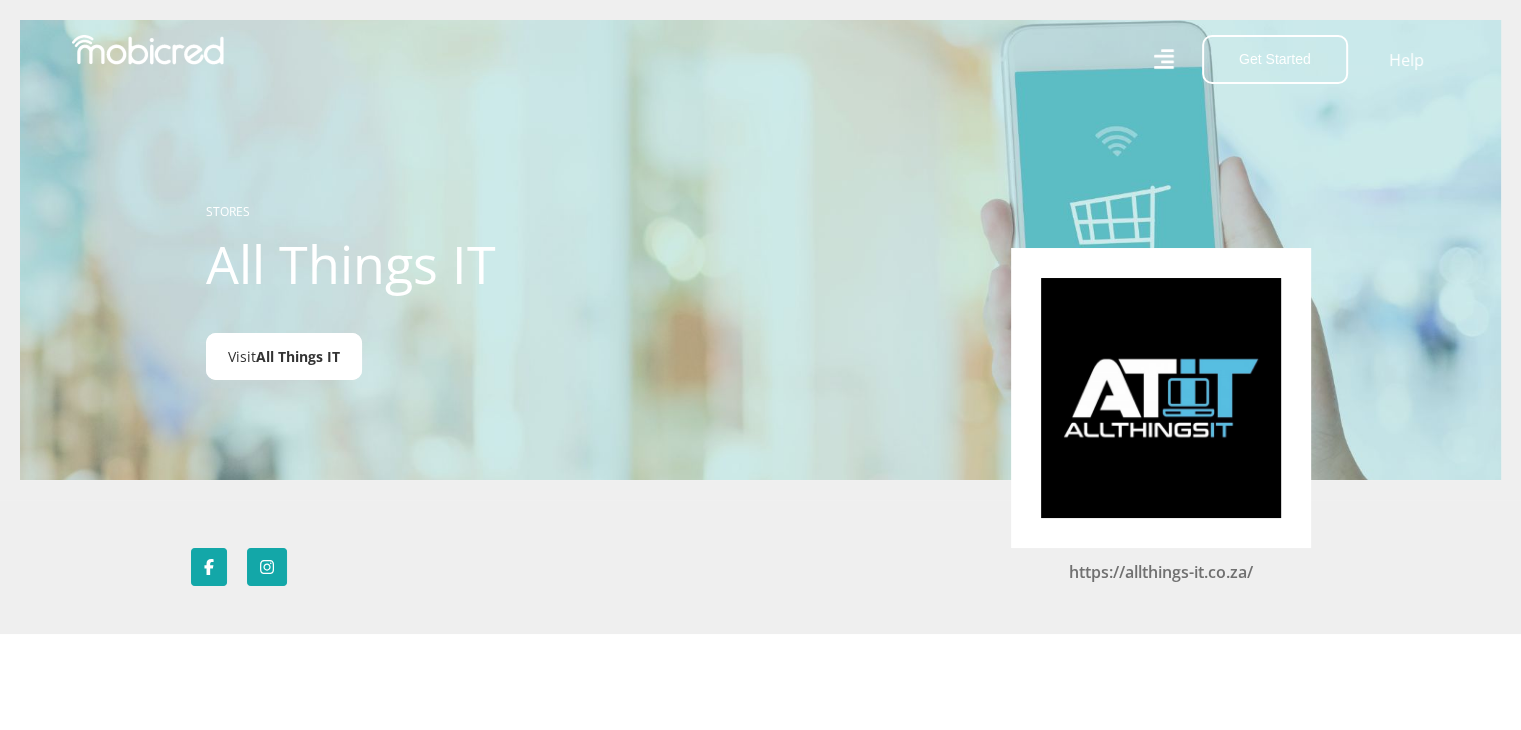click on "Visit  All Things IT" at bounding box center [284, 356] 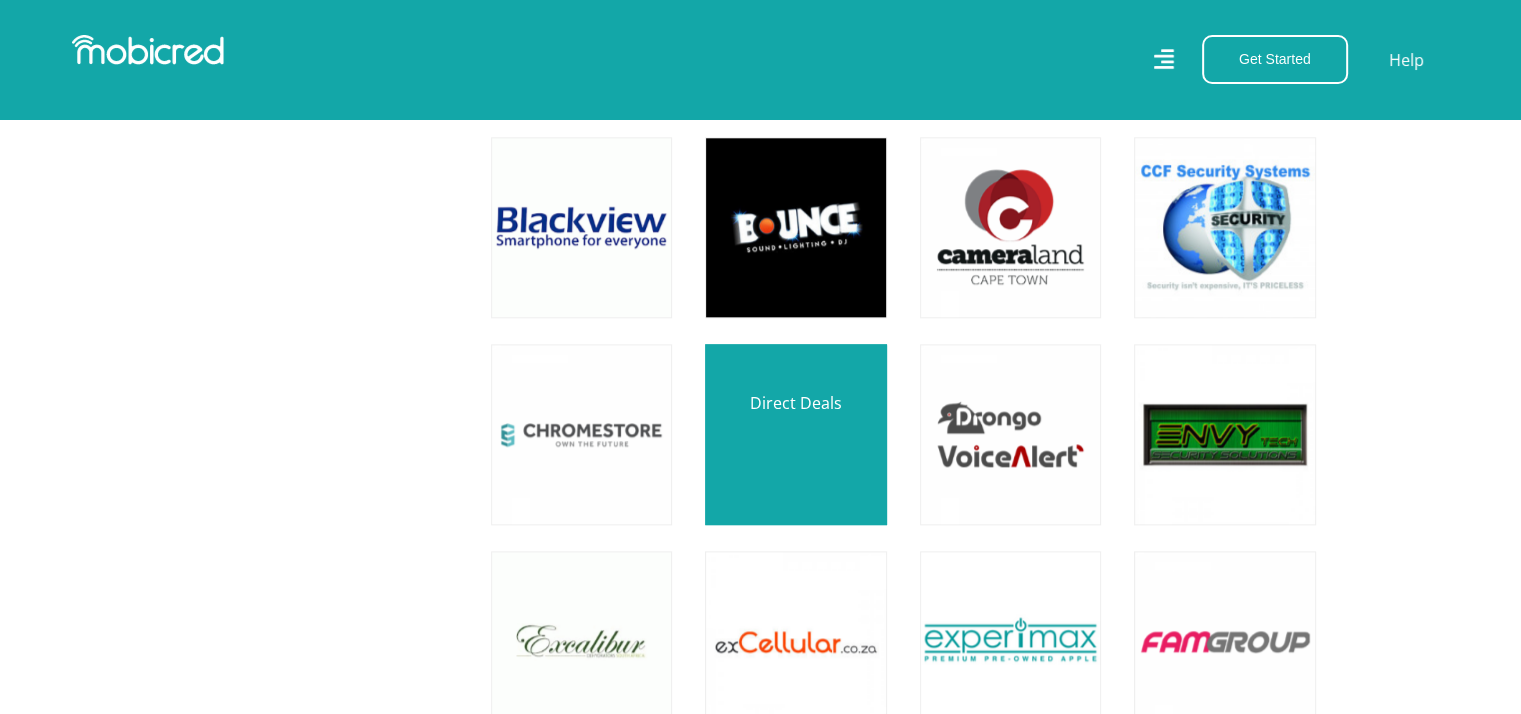 scroll, scrollTop: 2184, scrollLeft: 2, axis: both 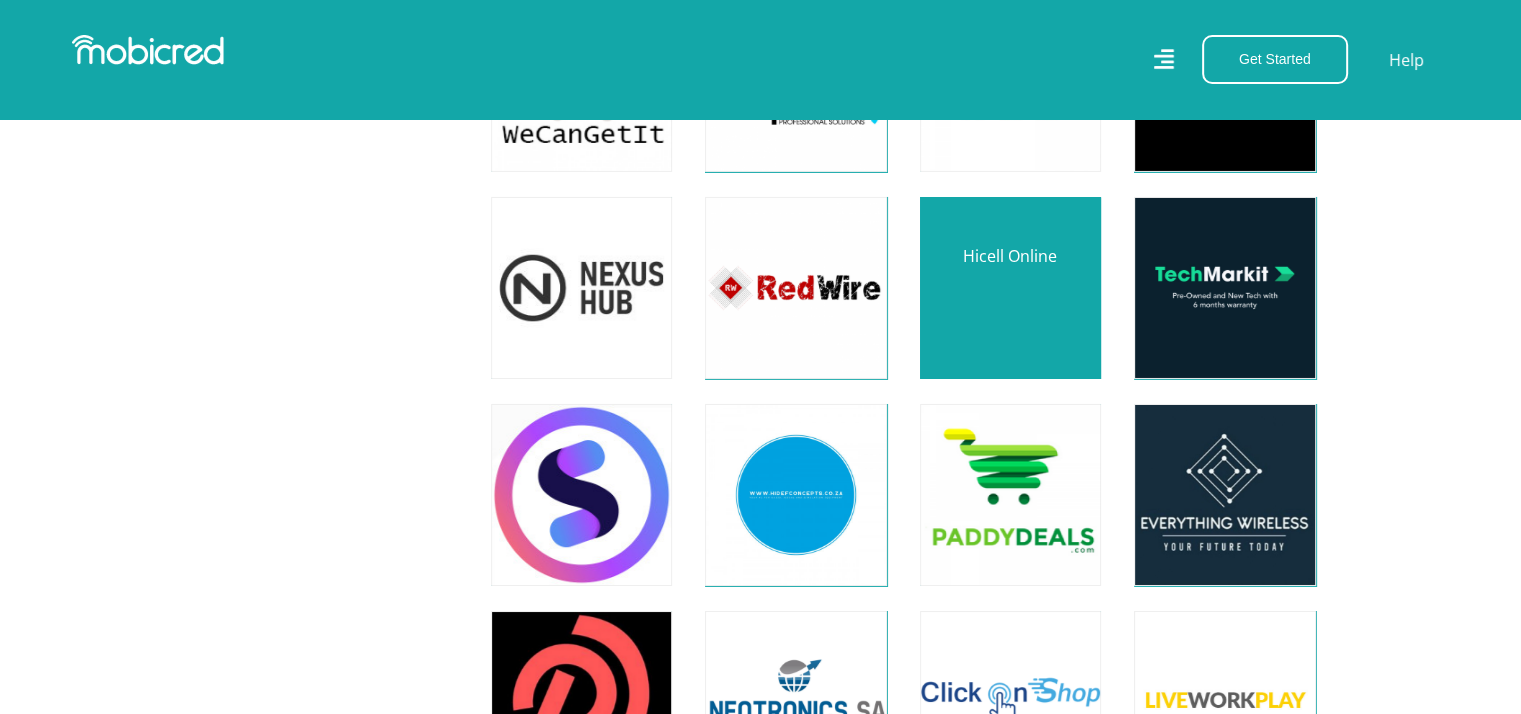 click at bounding box center (1010, 287) 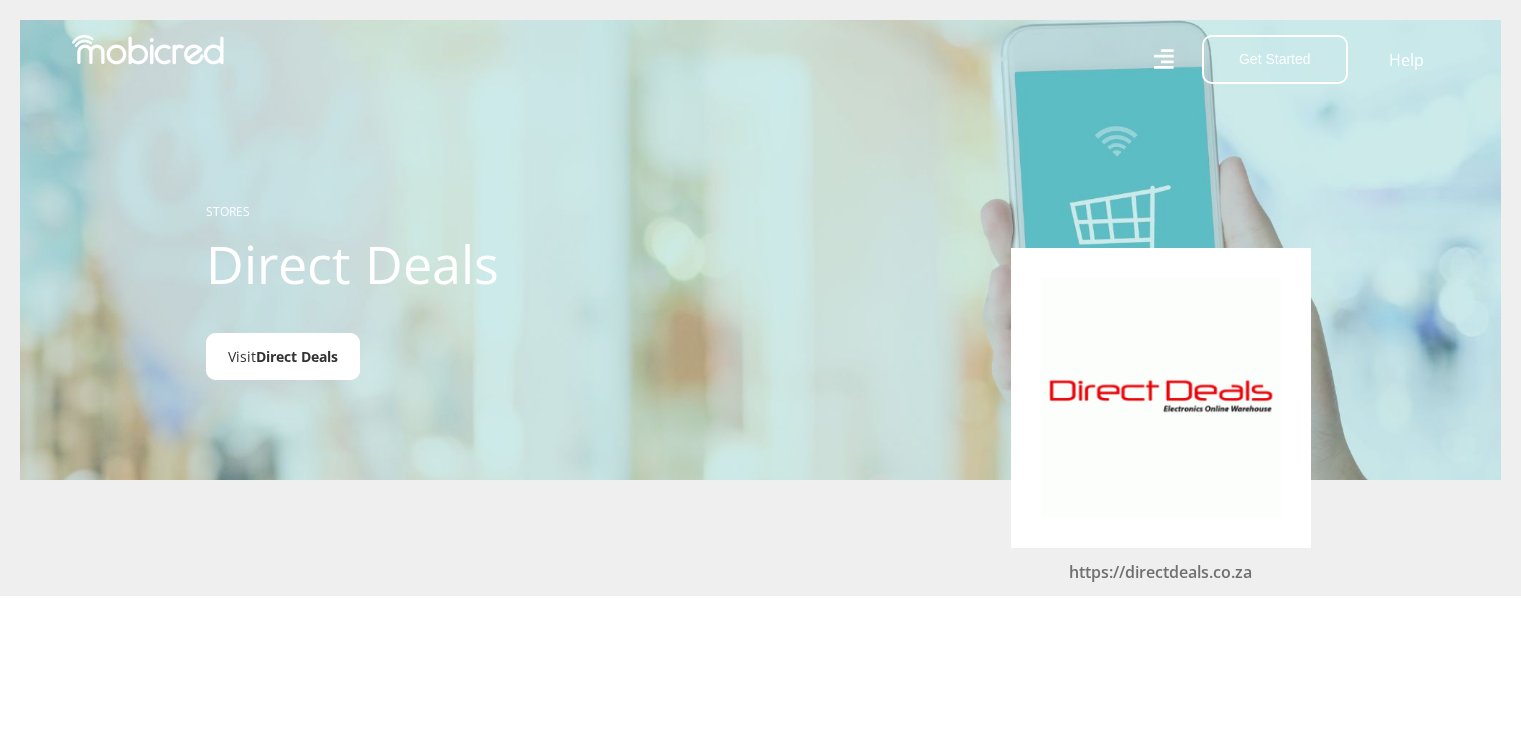scroll, scrollTop: 0, scrollLeft: 0, axis: both 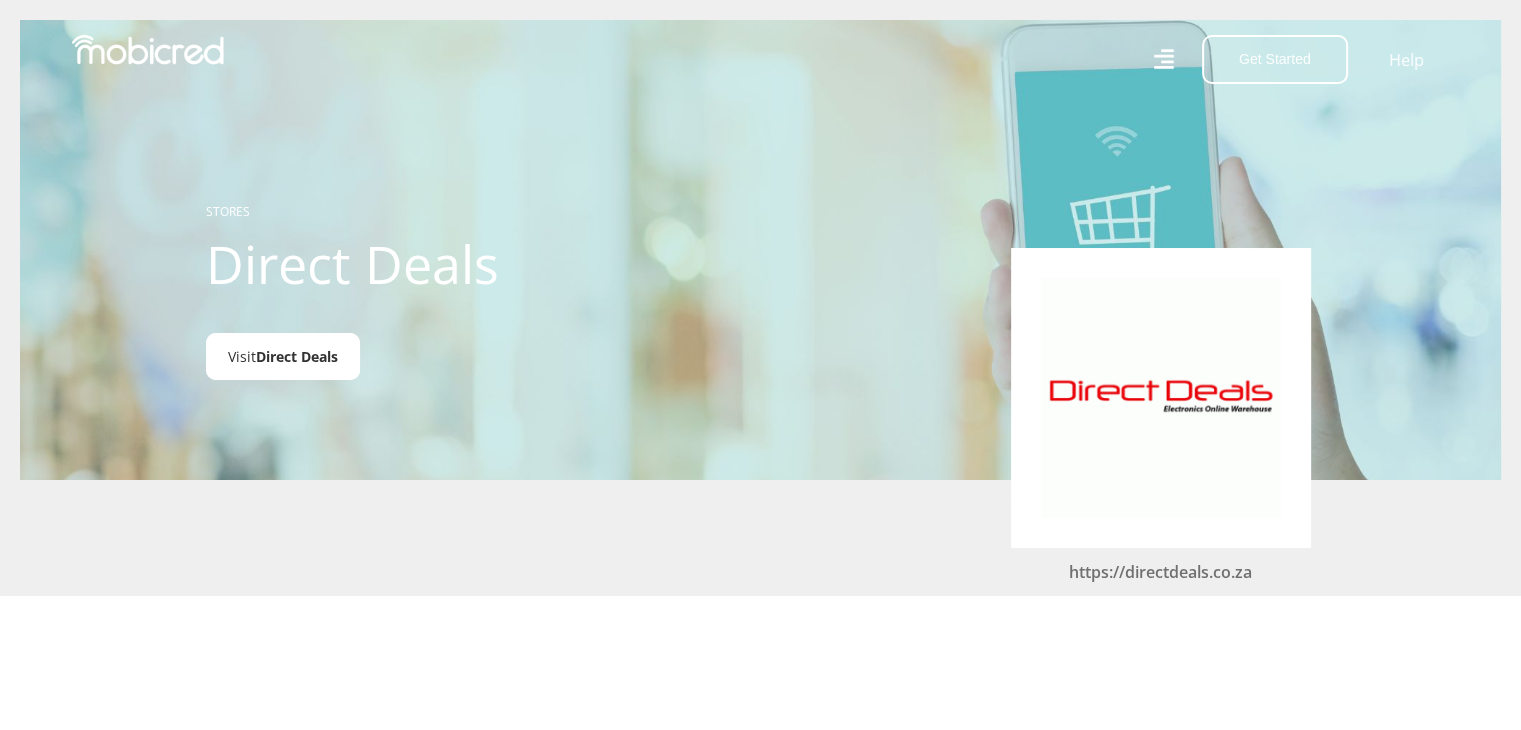 click on "Direct Deals" at bounding box center (297, 356) 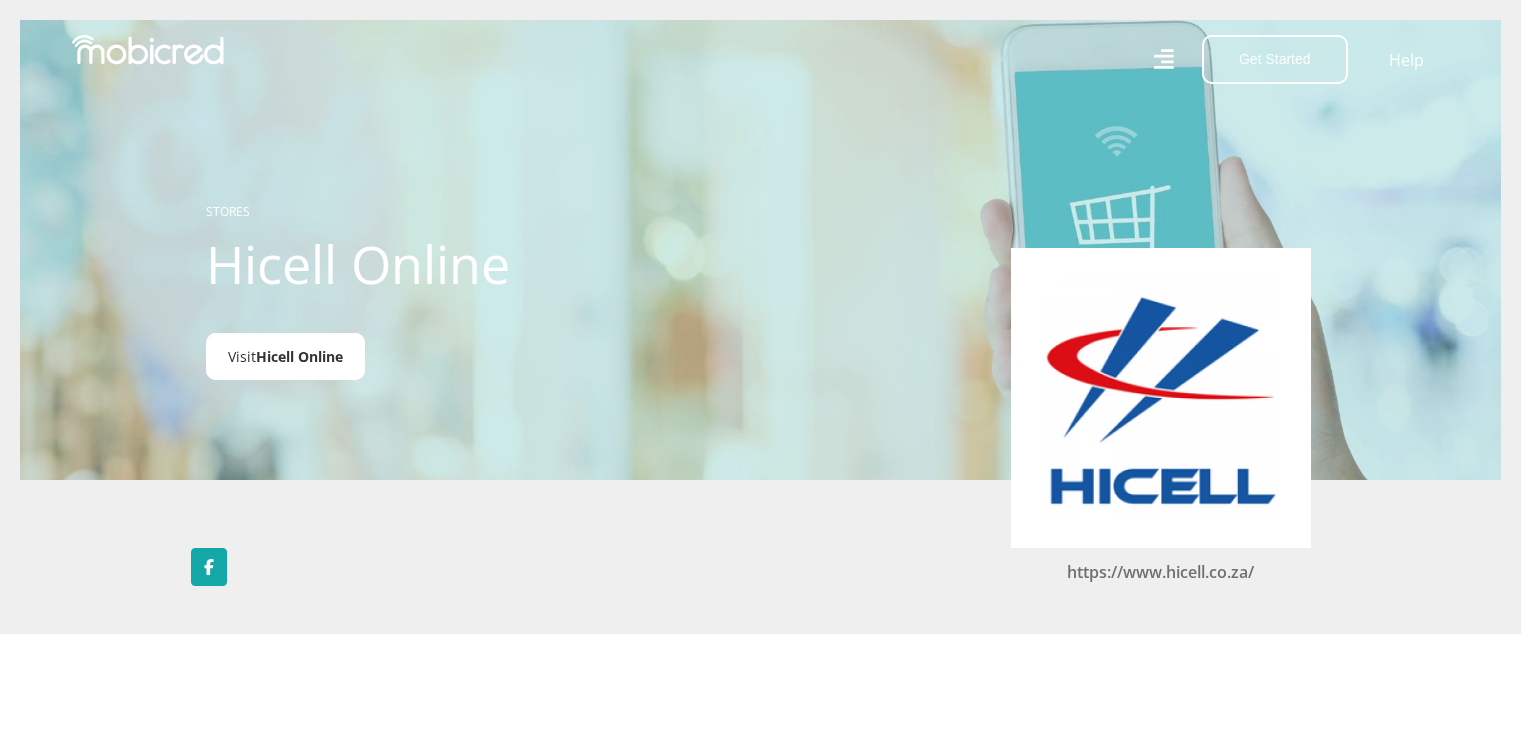 scroll, scrollTop: 0, scrollLeft: 0, axis: both 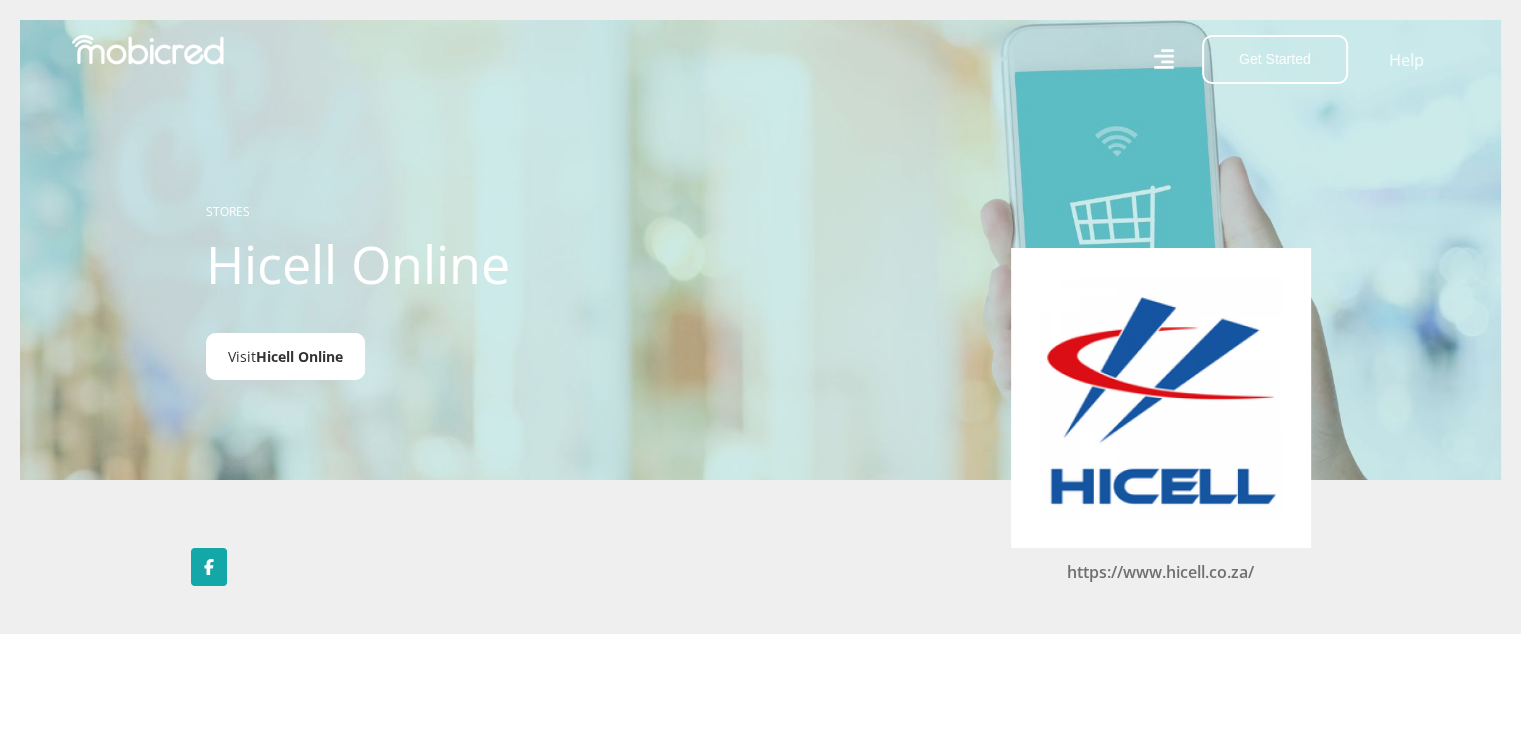 click on "Hicell Online" at bounding box center [299, 356] 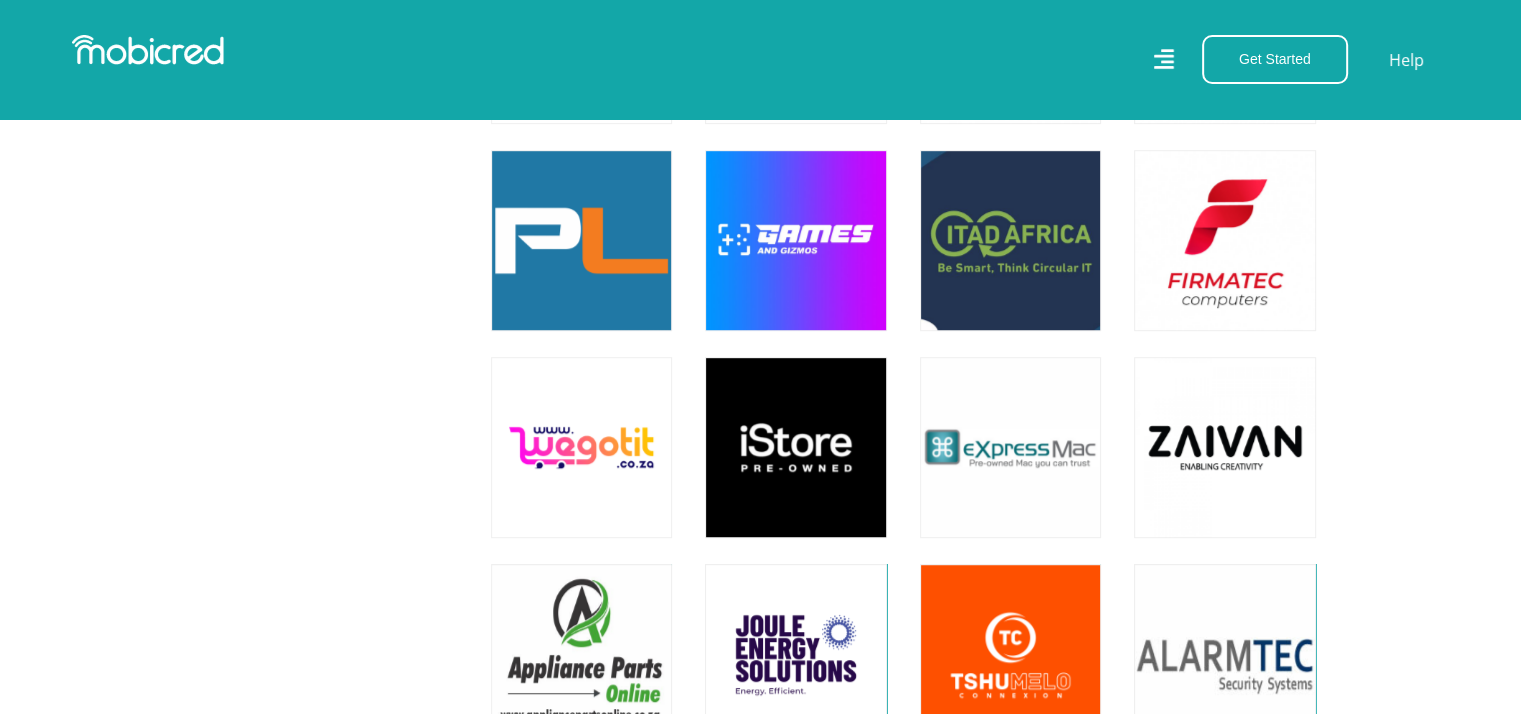 scroll, scrollTop: 8584, scrollLeft: 16, axis: both 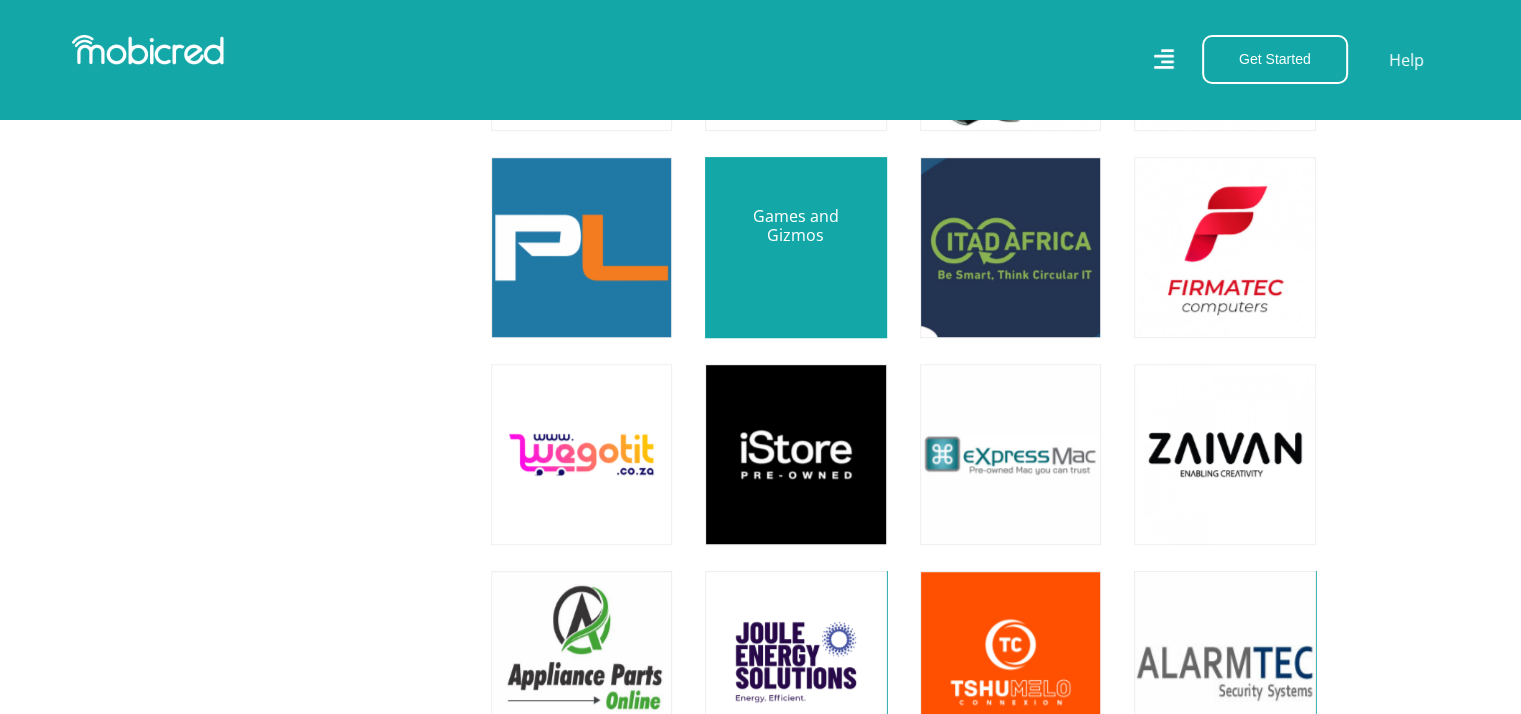click at bounding box center [795, 247] 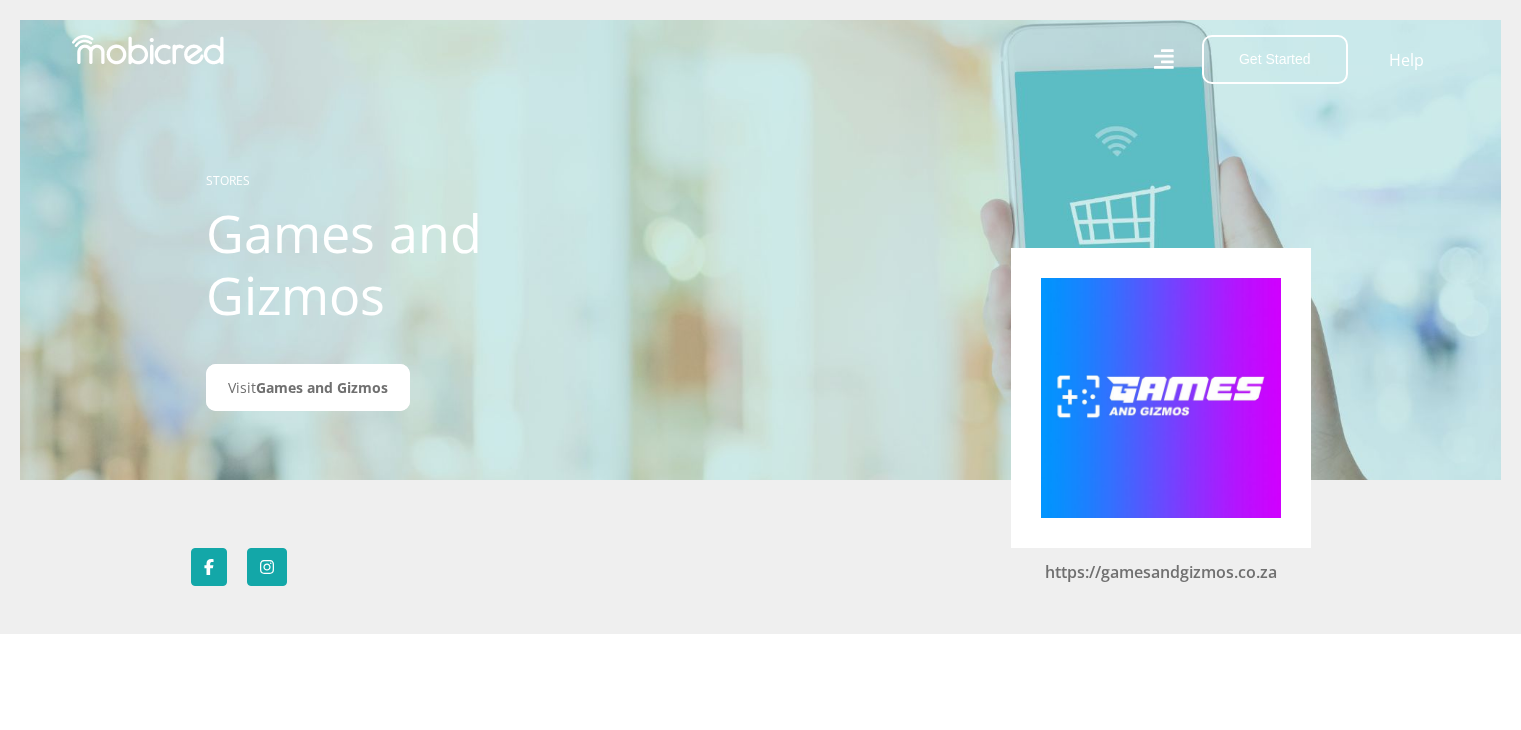 scroll, scrollTop: 0, scrollLeft: 0, axis: both 